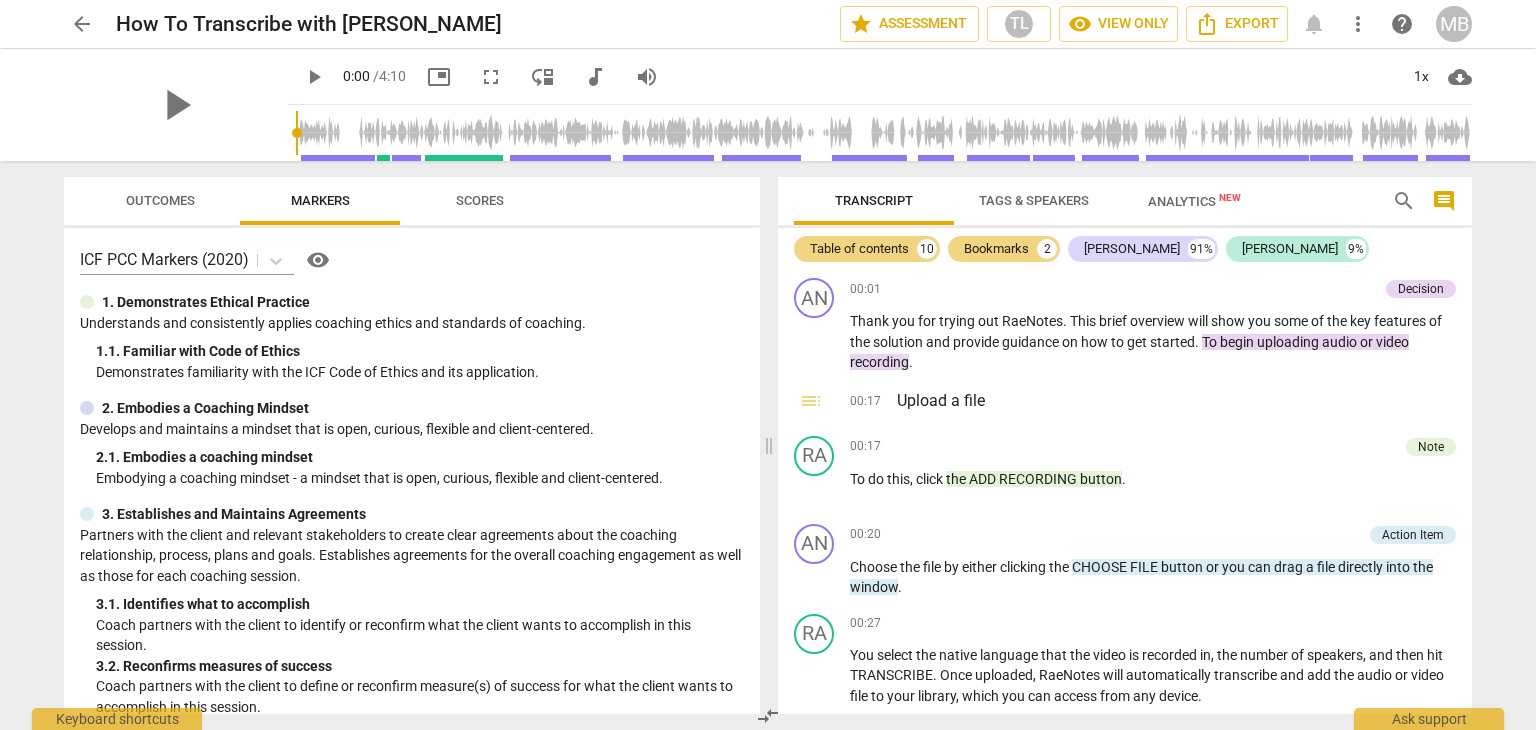 scroll, scrollTop: 0, scrollLeft: 0, axis: both 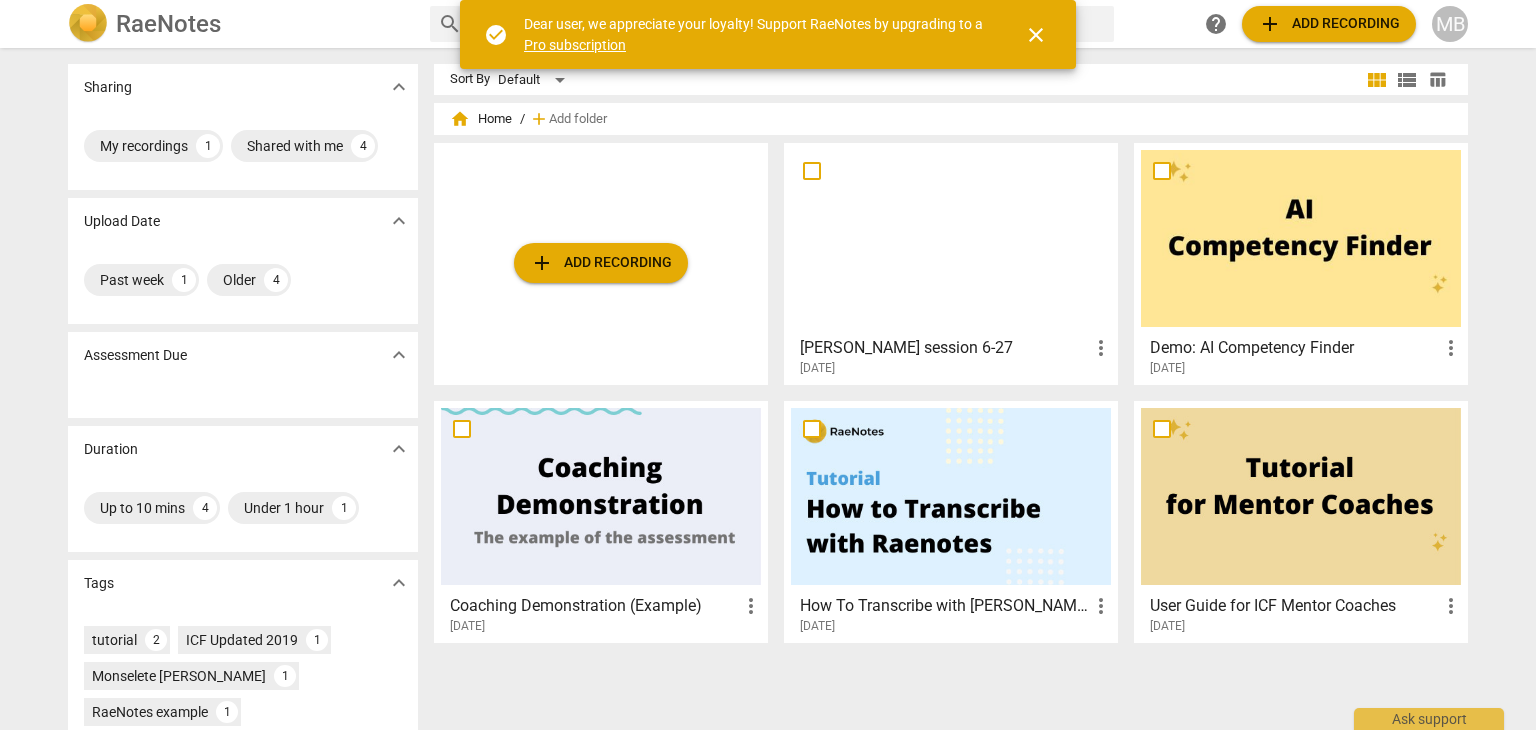 click at bounding box center [951, 238] 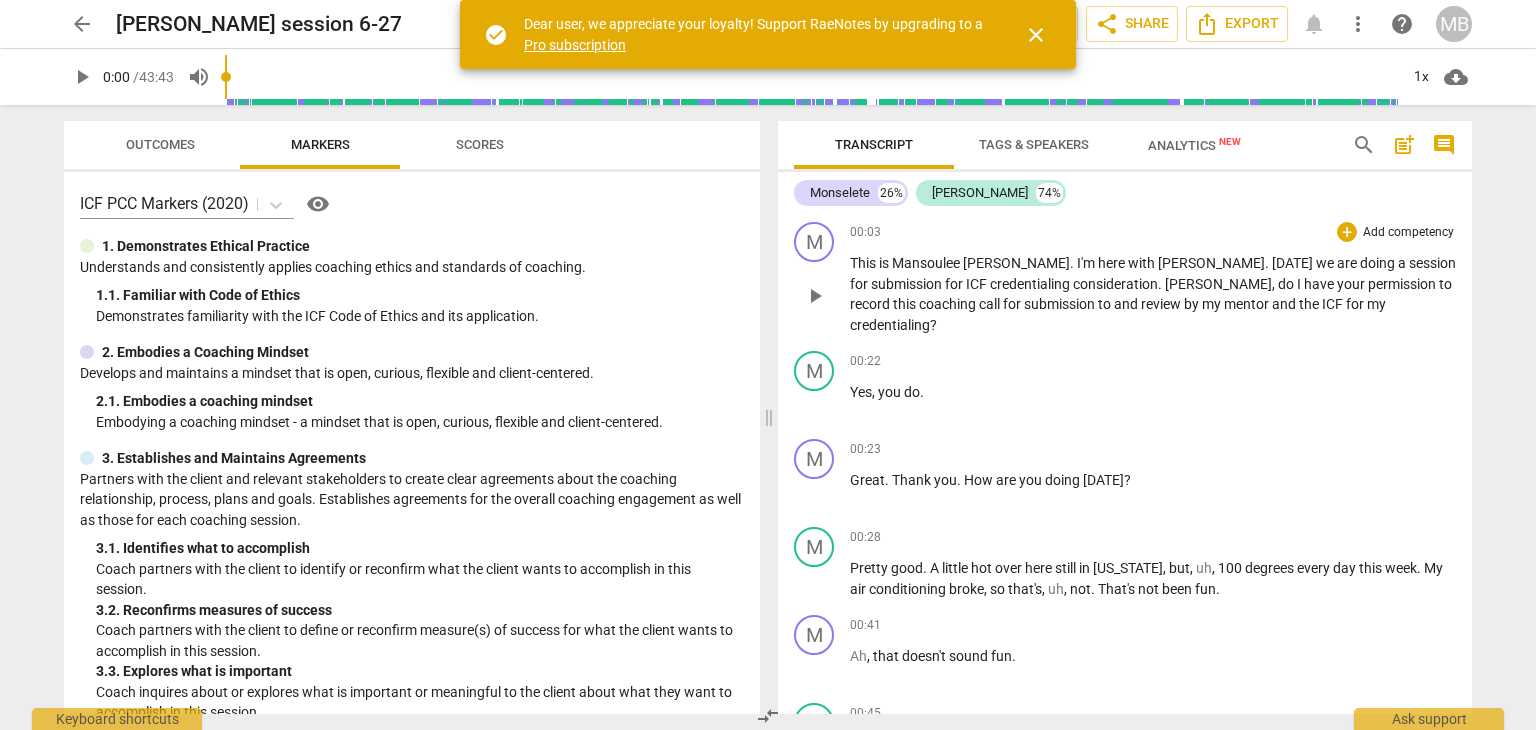click on "Bowden" at bounding box center (1016, 263) 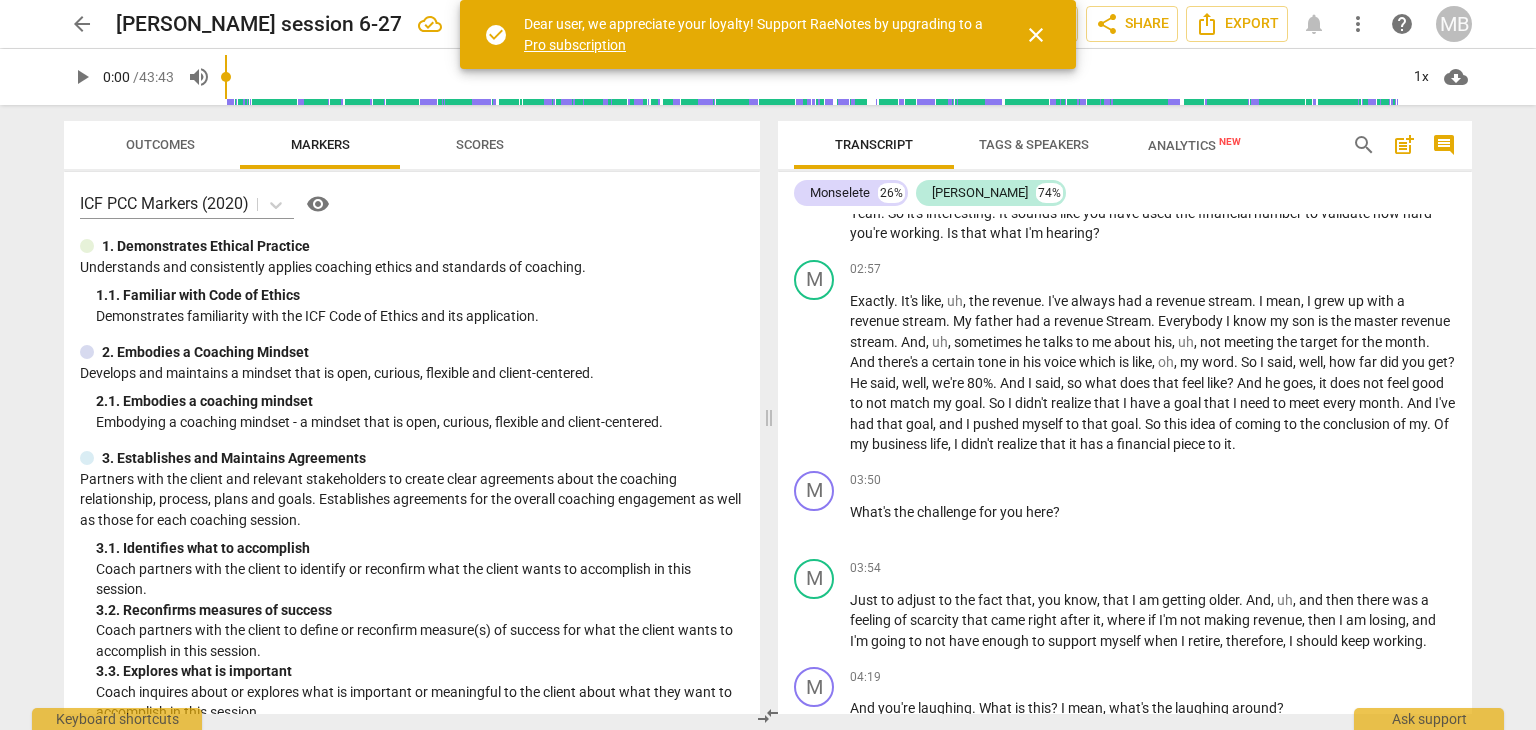 scroll, scrollTop: 1200, scrollLeft: 0, axis: vertical 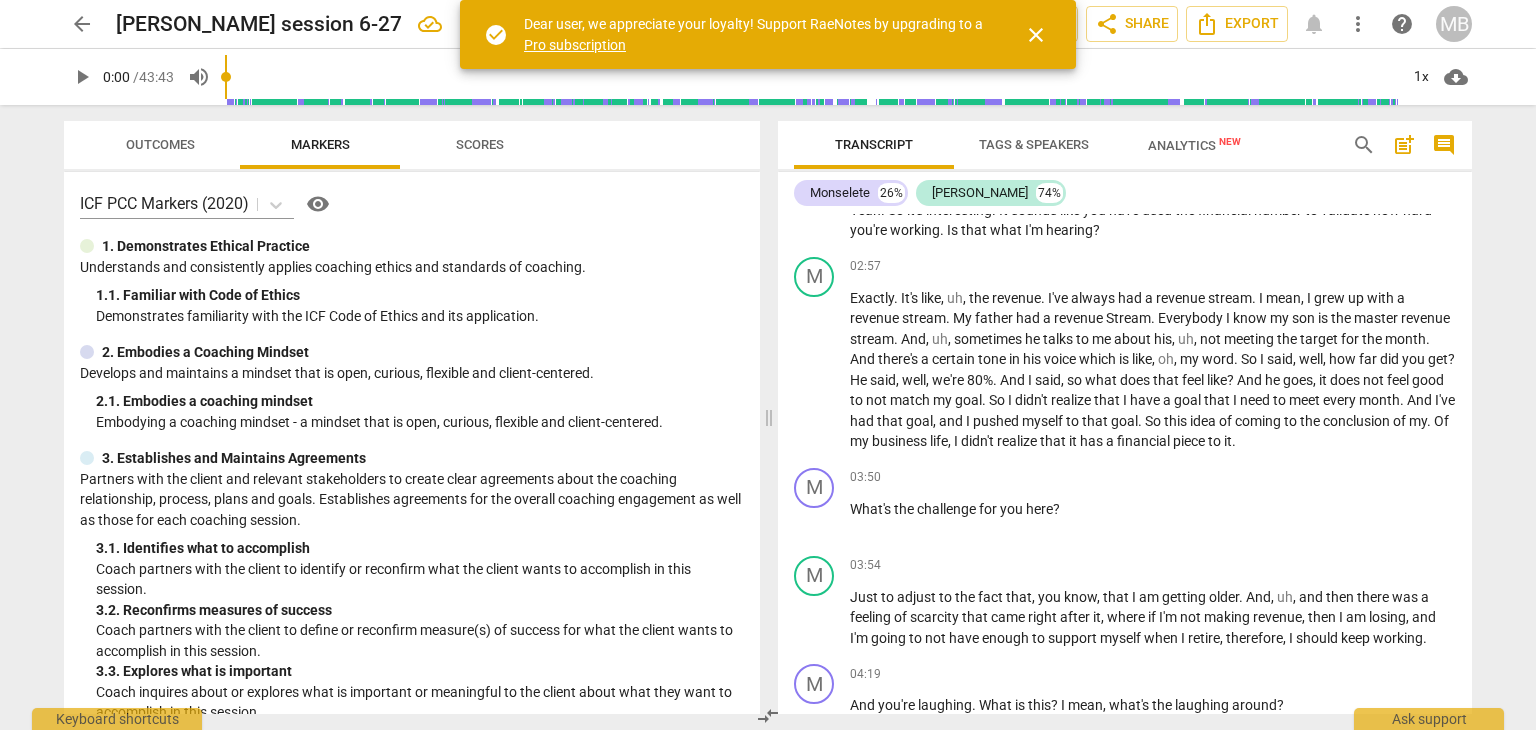 click on "Analytics   New" at bounding box center (1194, 145) 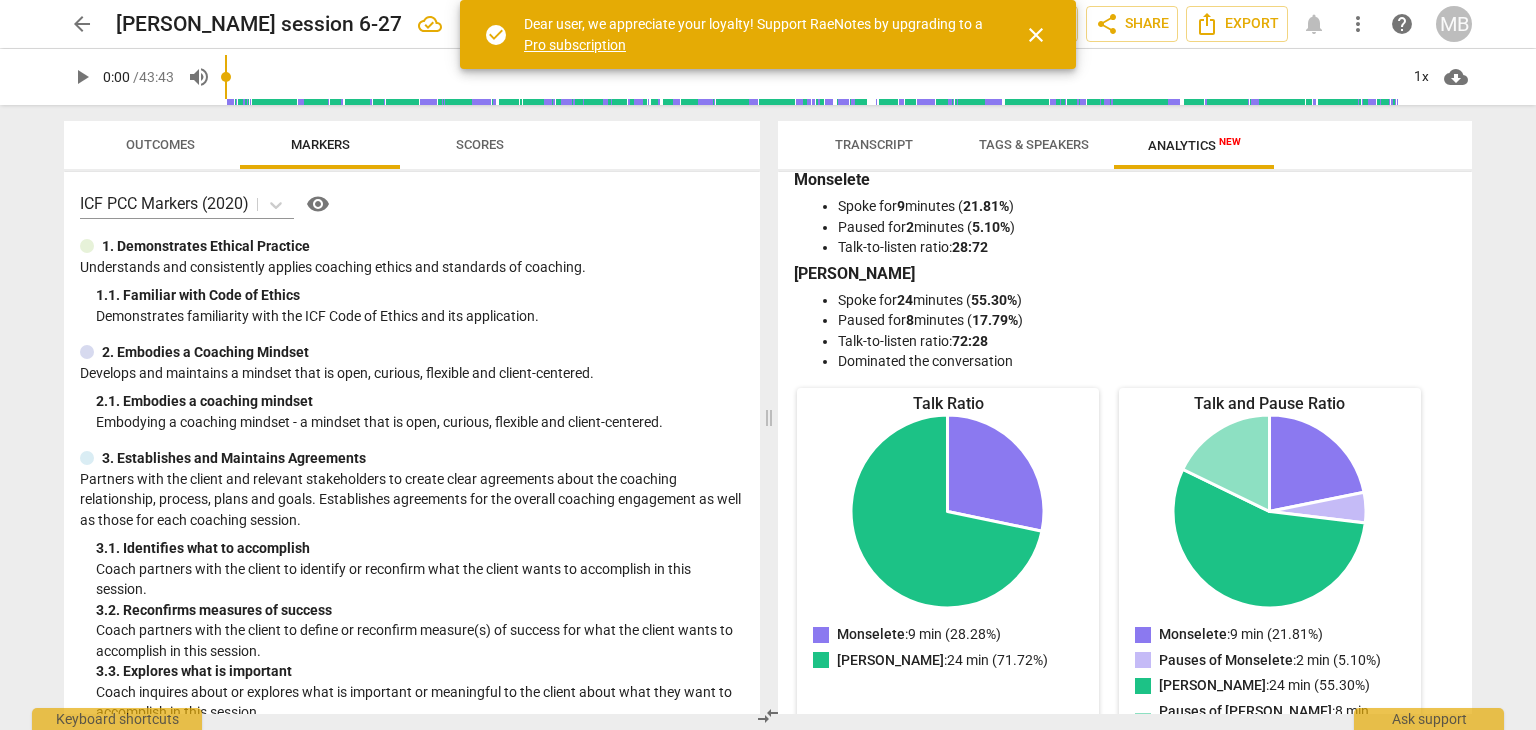 scroll, scrollTop: 0, scrollLeft: 0, axis: both 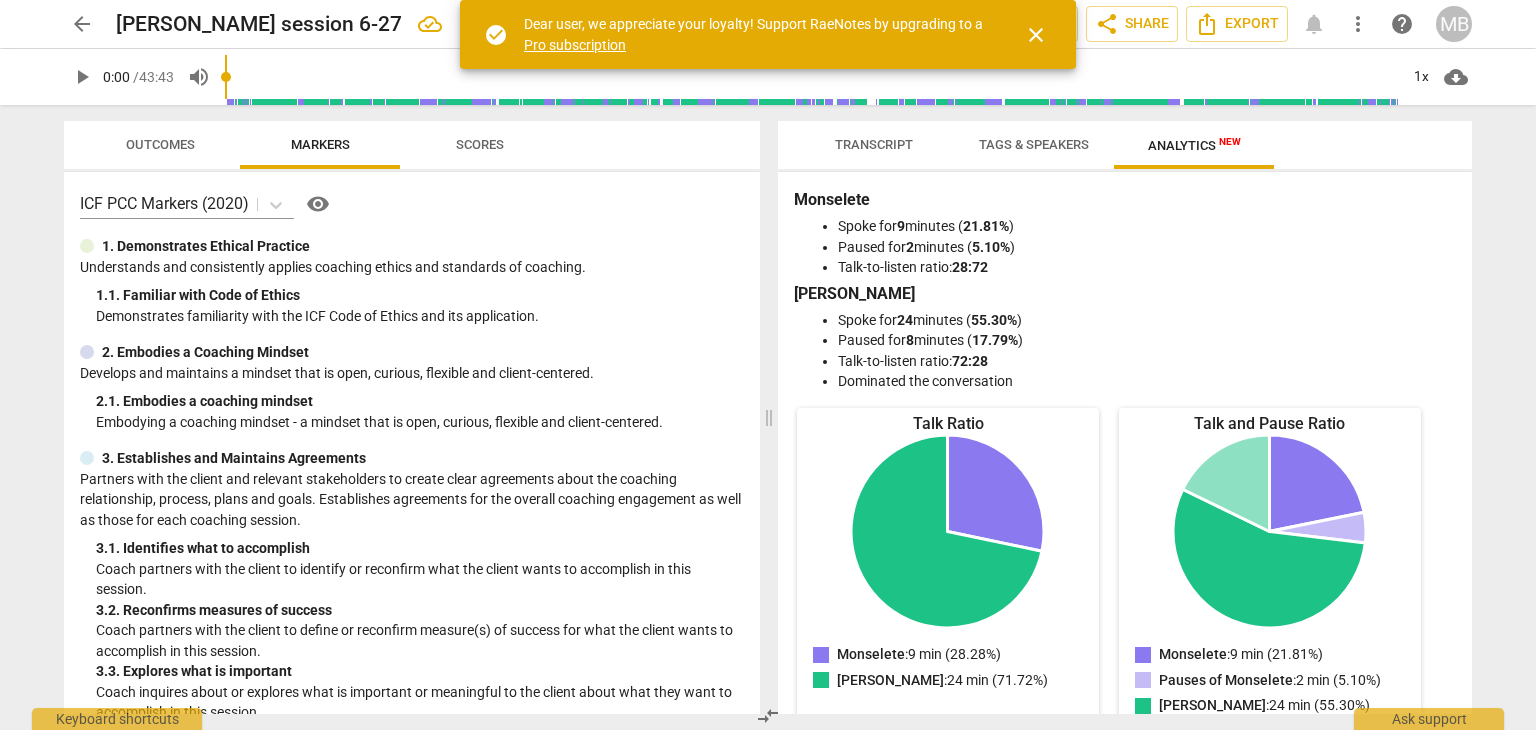 click on "Transcript" at bounding box center (874, 145) 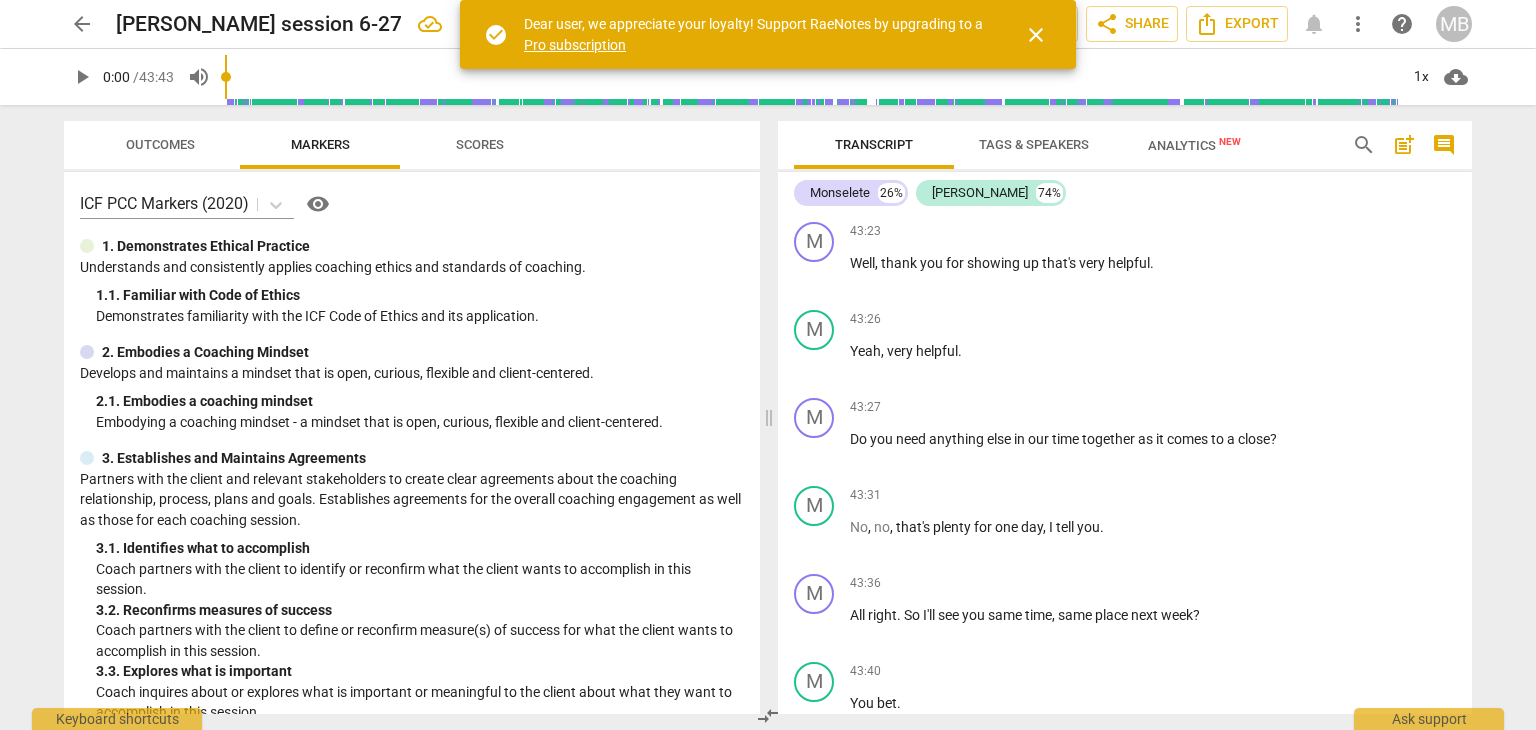 scroll, scrollTop: 16879, scrollLeft: 0, axis: vertical 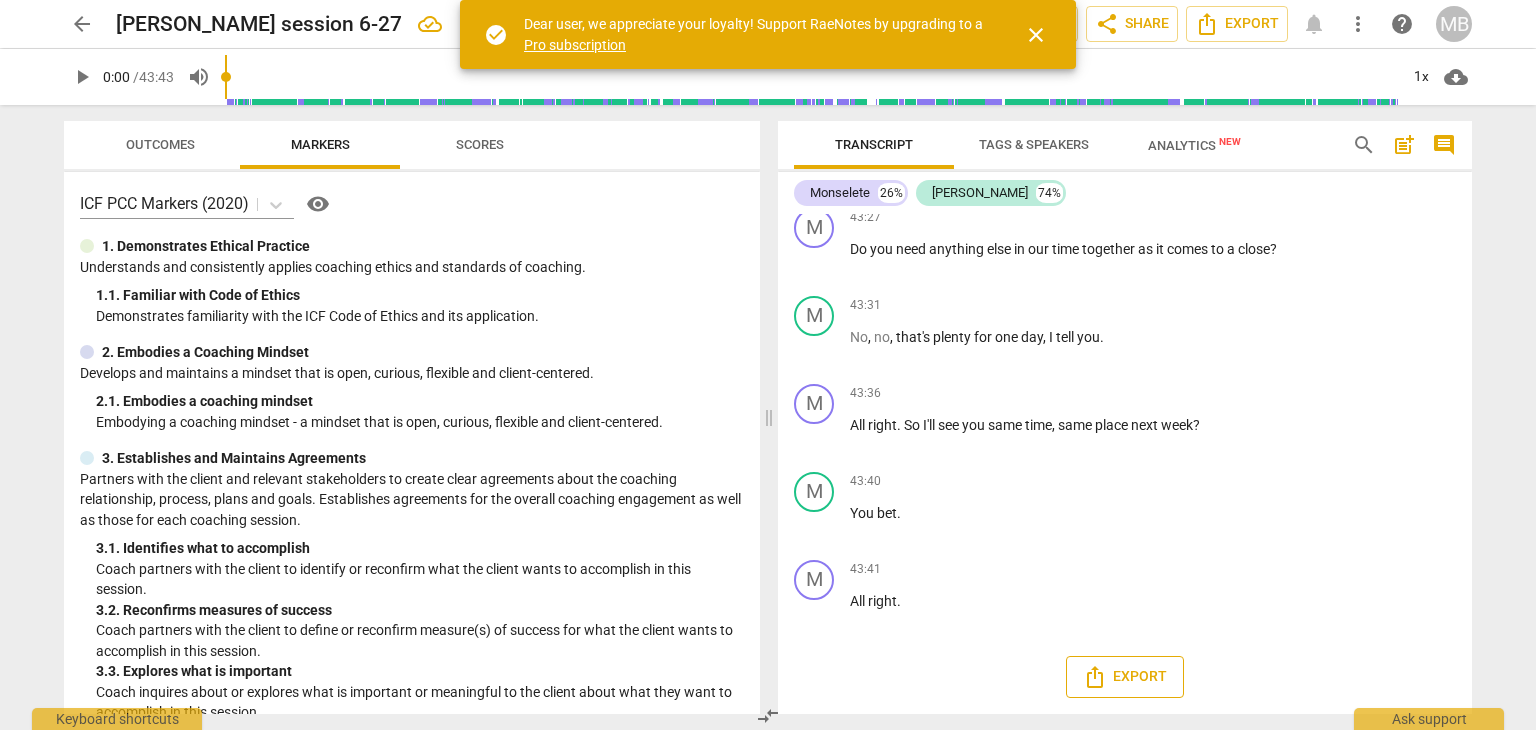 click 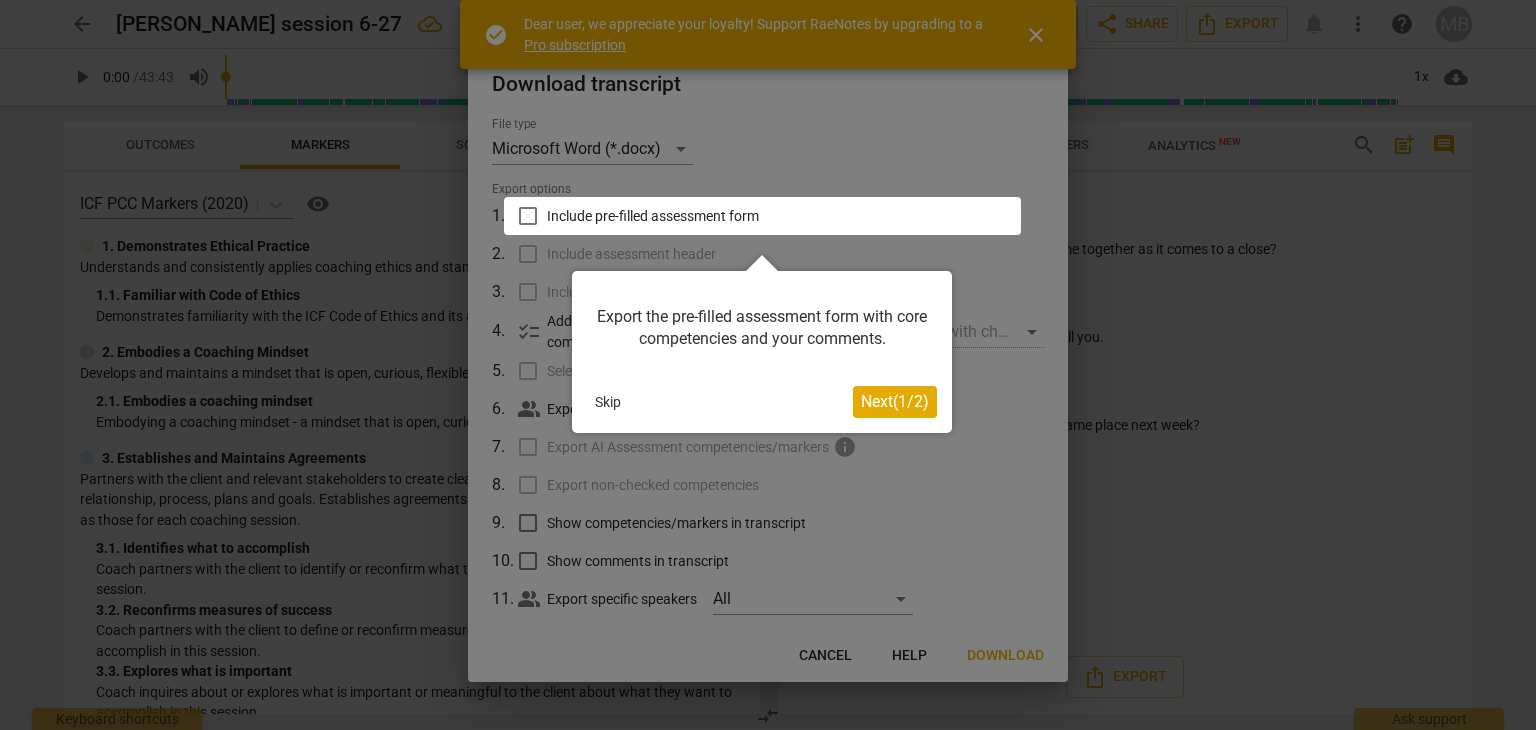 click at bounding box center (762, 216) 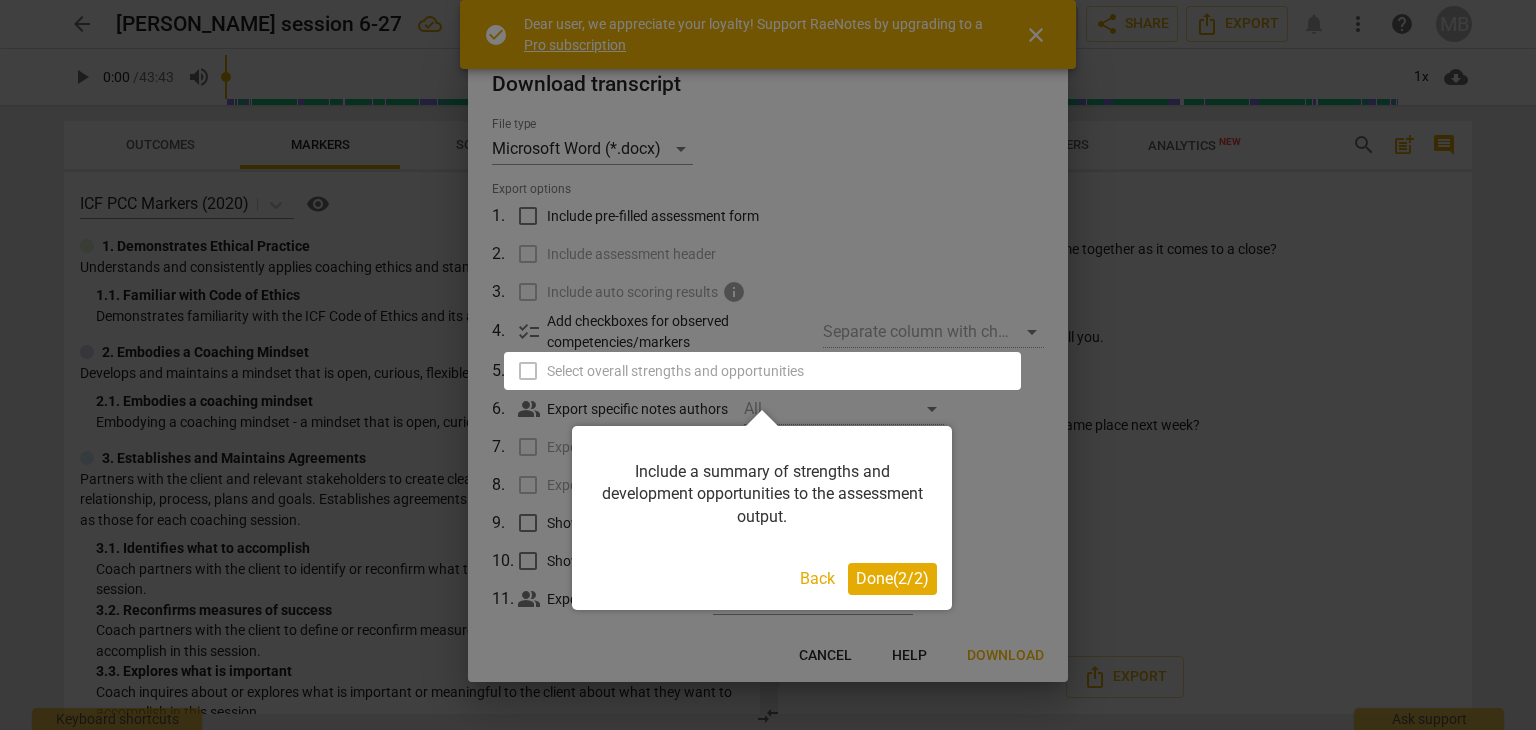 click on "Done  ( 2 / 2 )" at bounding box center [892, 578] 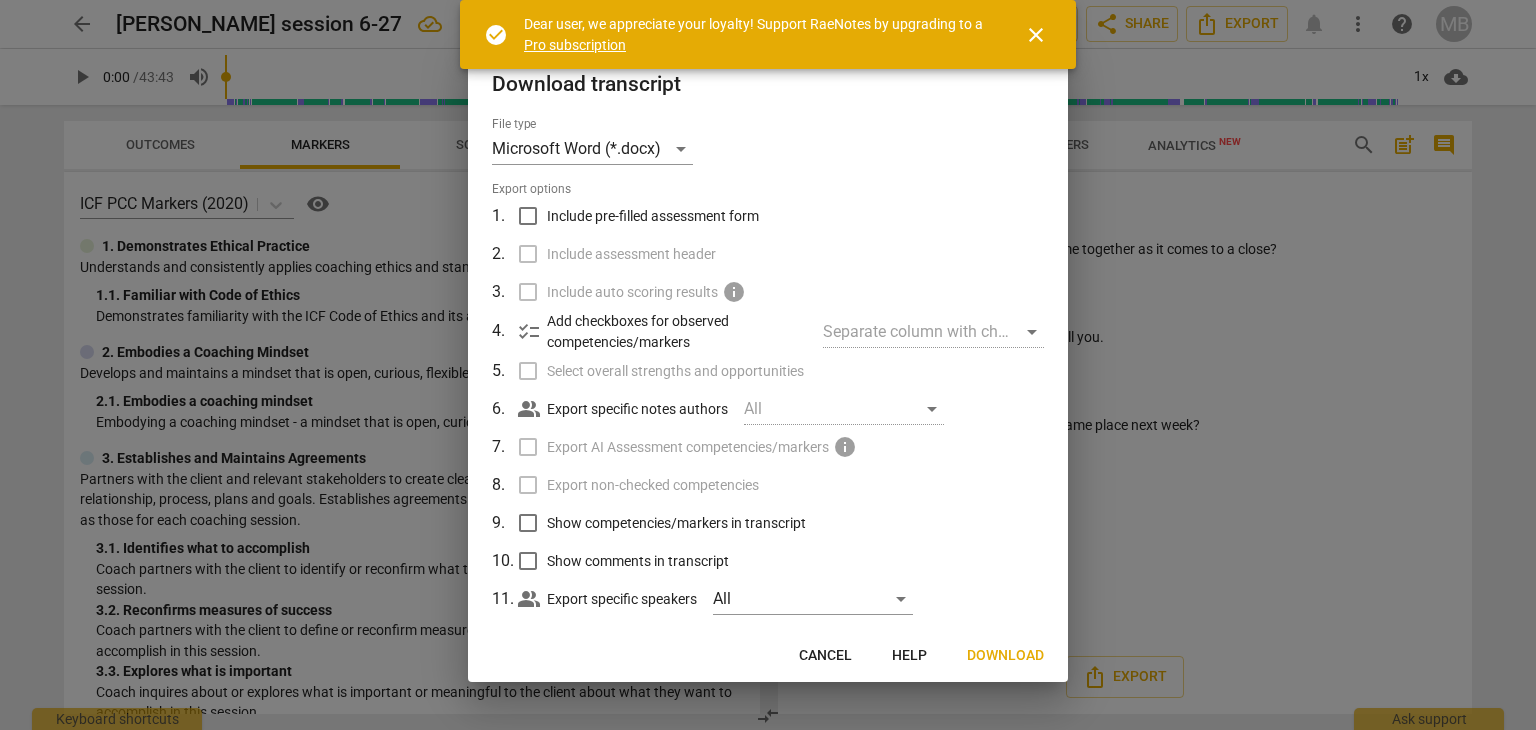scroll, scrollTop: 28, scrollLeft: 0, axis: vertical 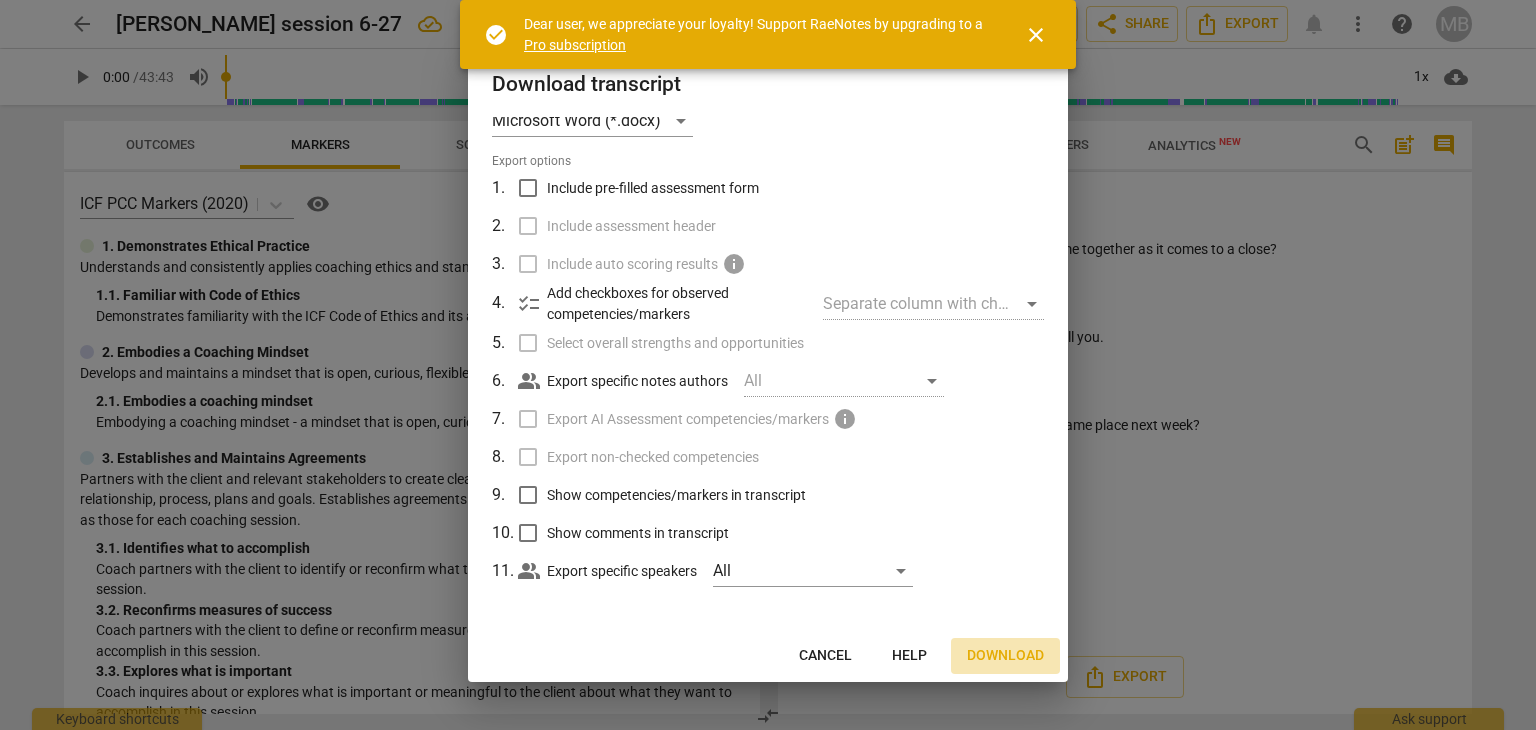 click on "Download" at bounding box center (1005, 656) 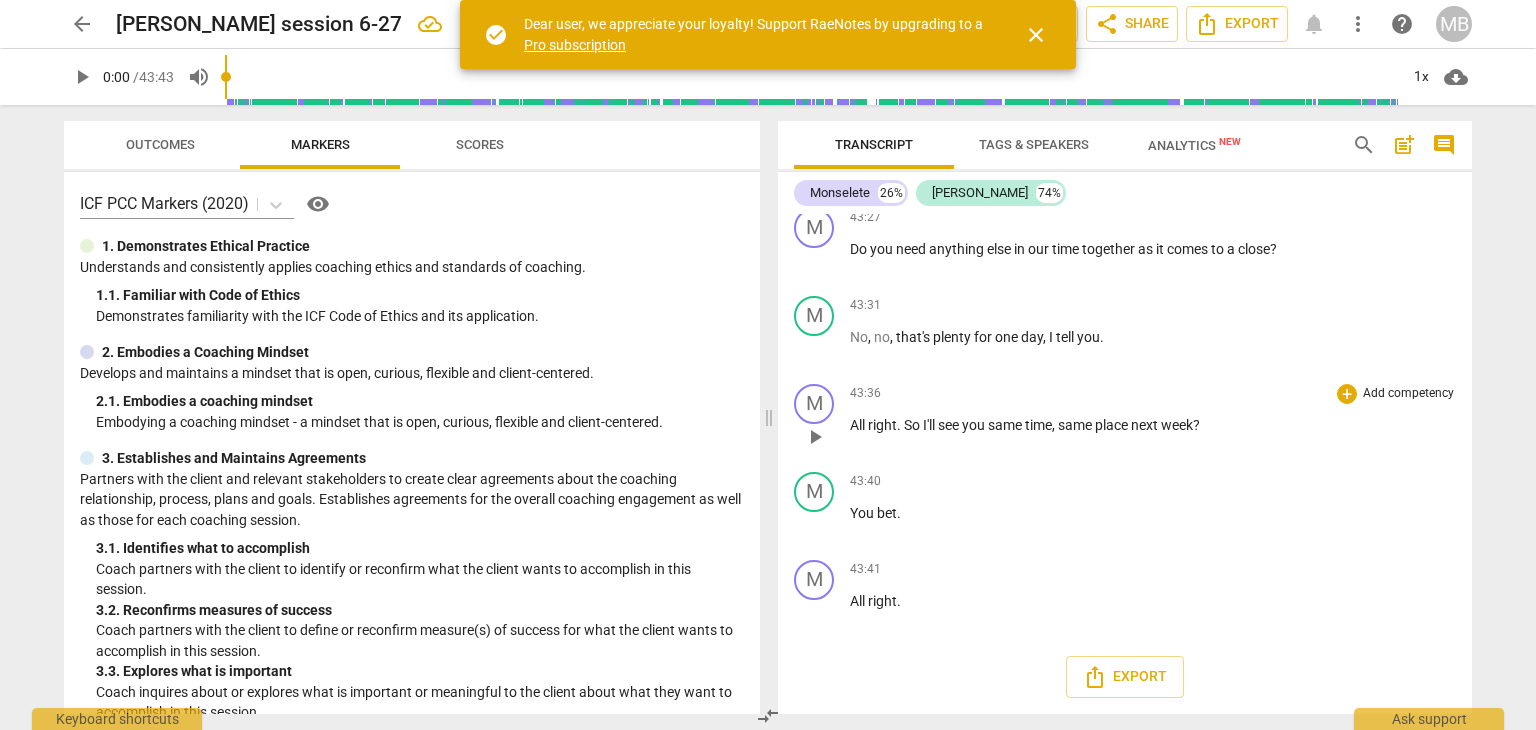click on "43:36 + Add competency keyboard_arrow_right All   right .   So   I'll   see   you   same   time ,   same   place   next   week ?" at bounding box center [1153, 420] 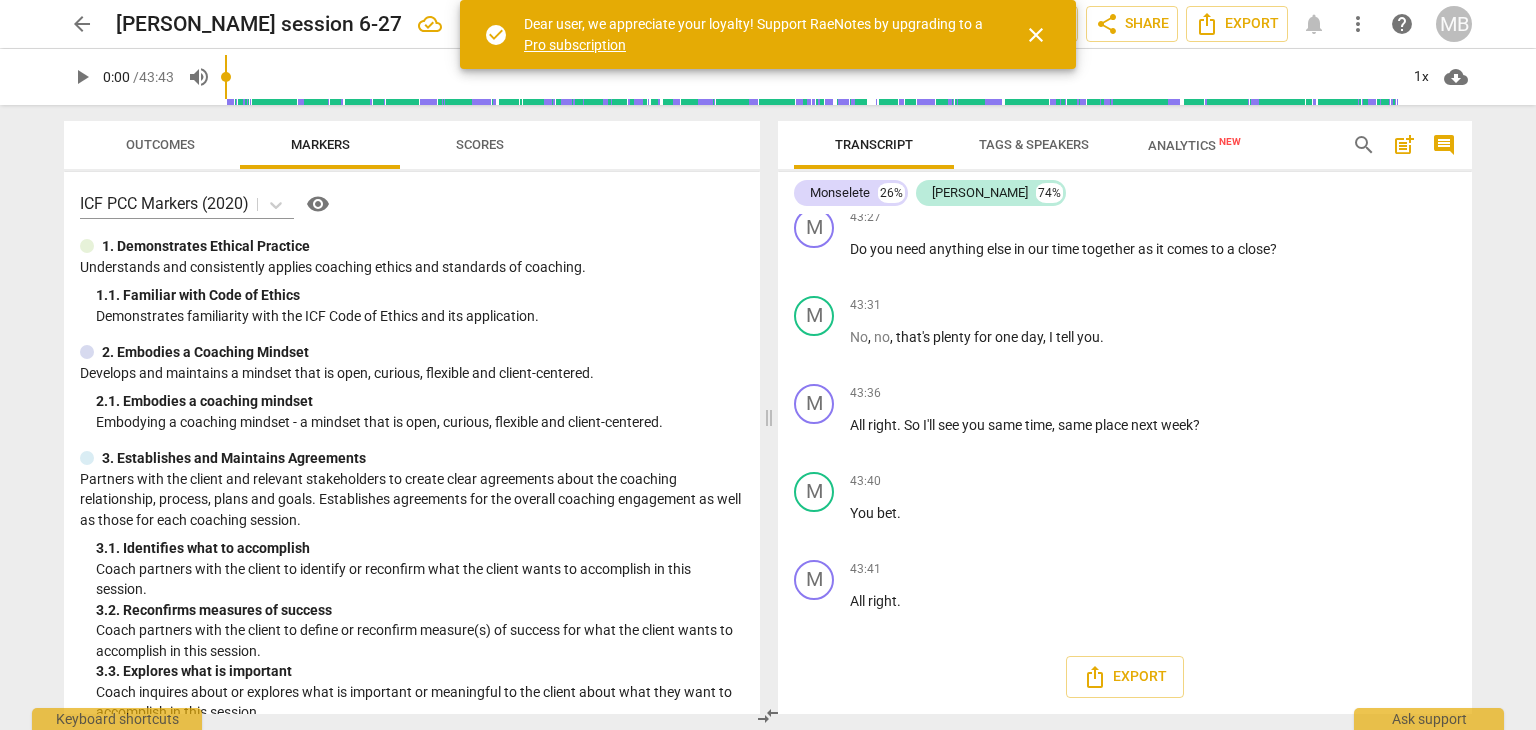 click on "Tags & Speakers" at bounding box center (1034, 145) 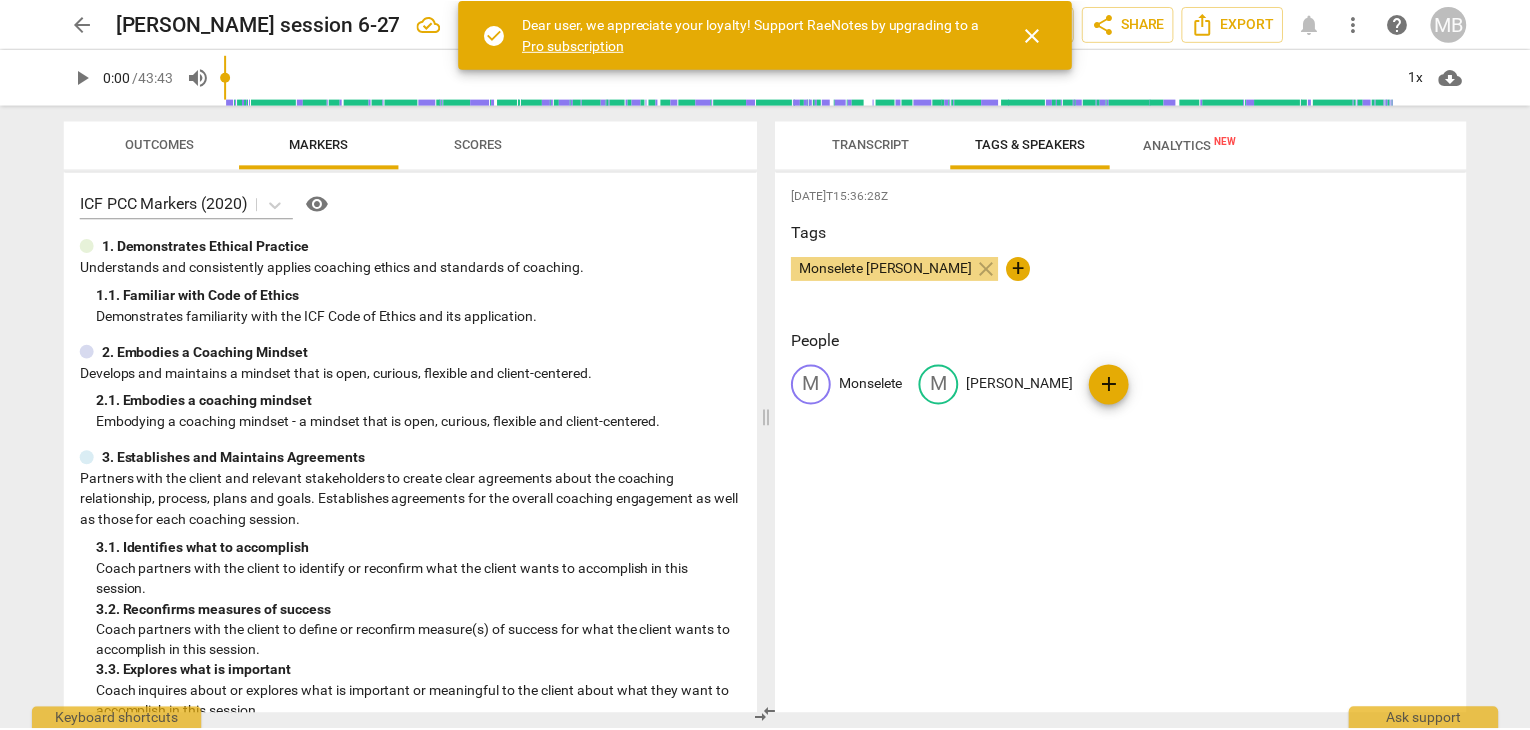 scroll, scrollTop: 0, scrollLeft: 0, axis: both 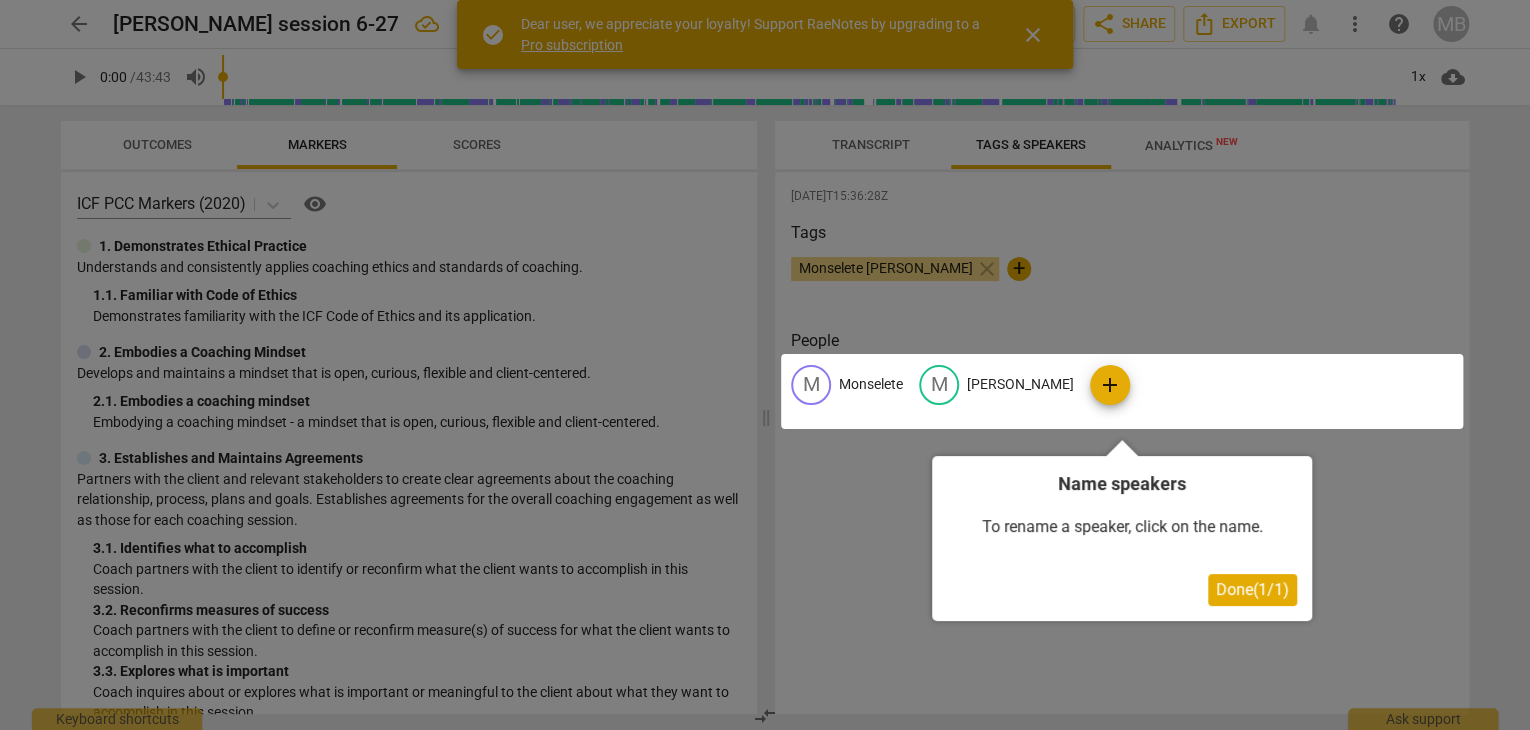 click at bounding box center [765, 365] 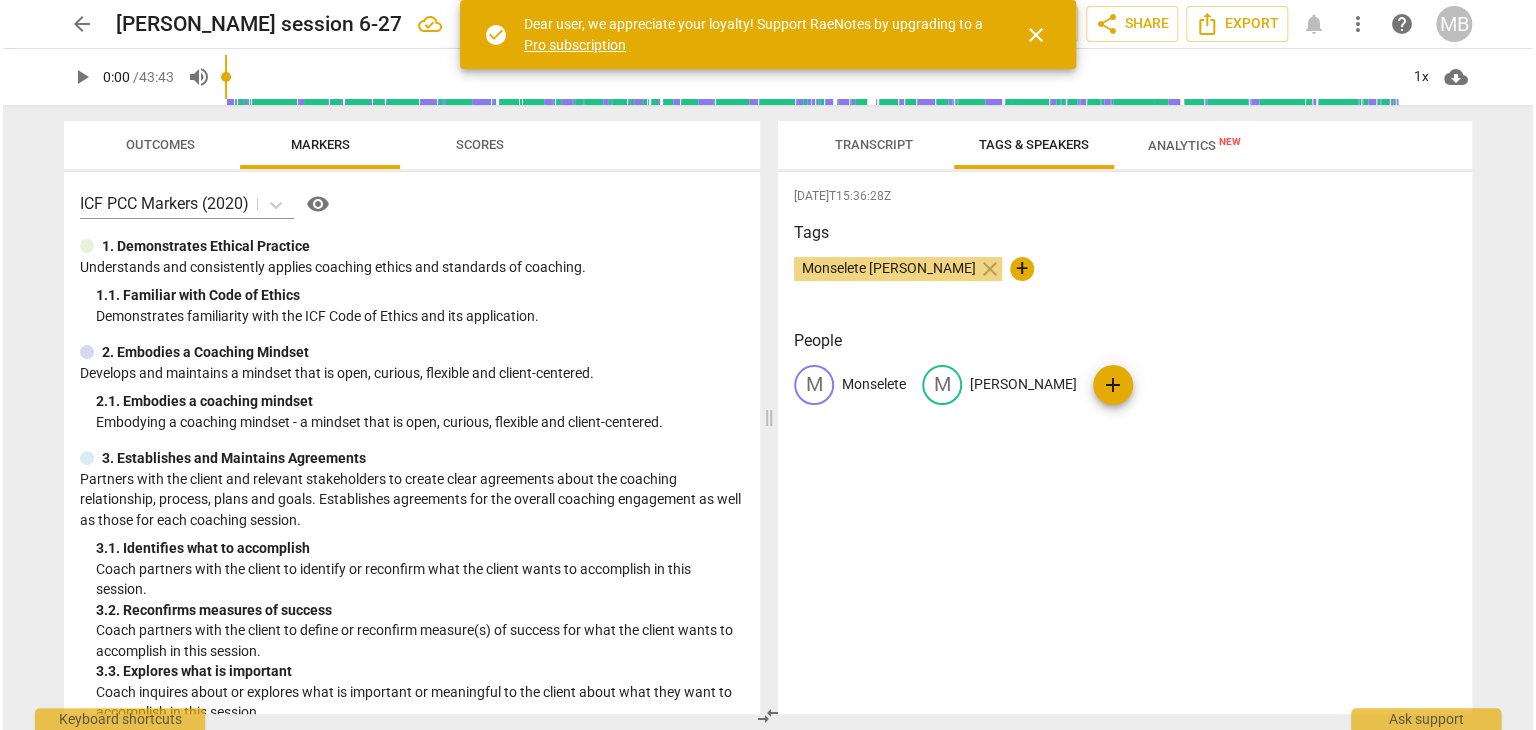 scroll, scrollTop: 0, scrollLeft: 0, axis: both 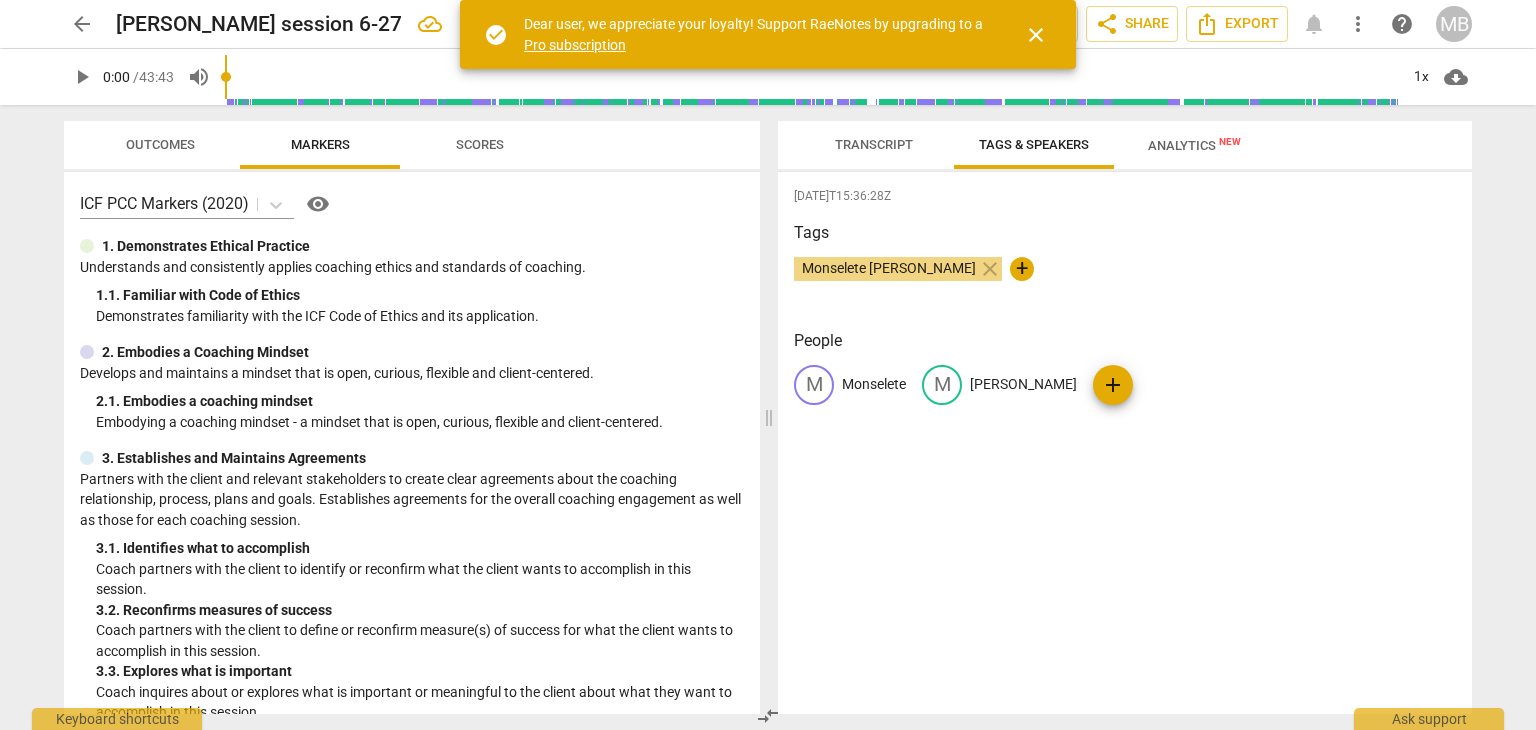 click on "Scores" at bounding box center [480, 144] 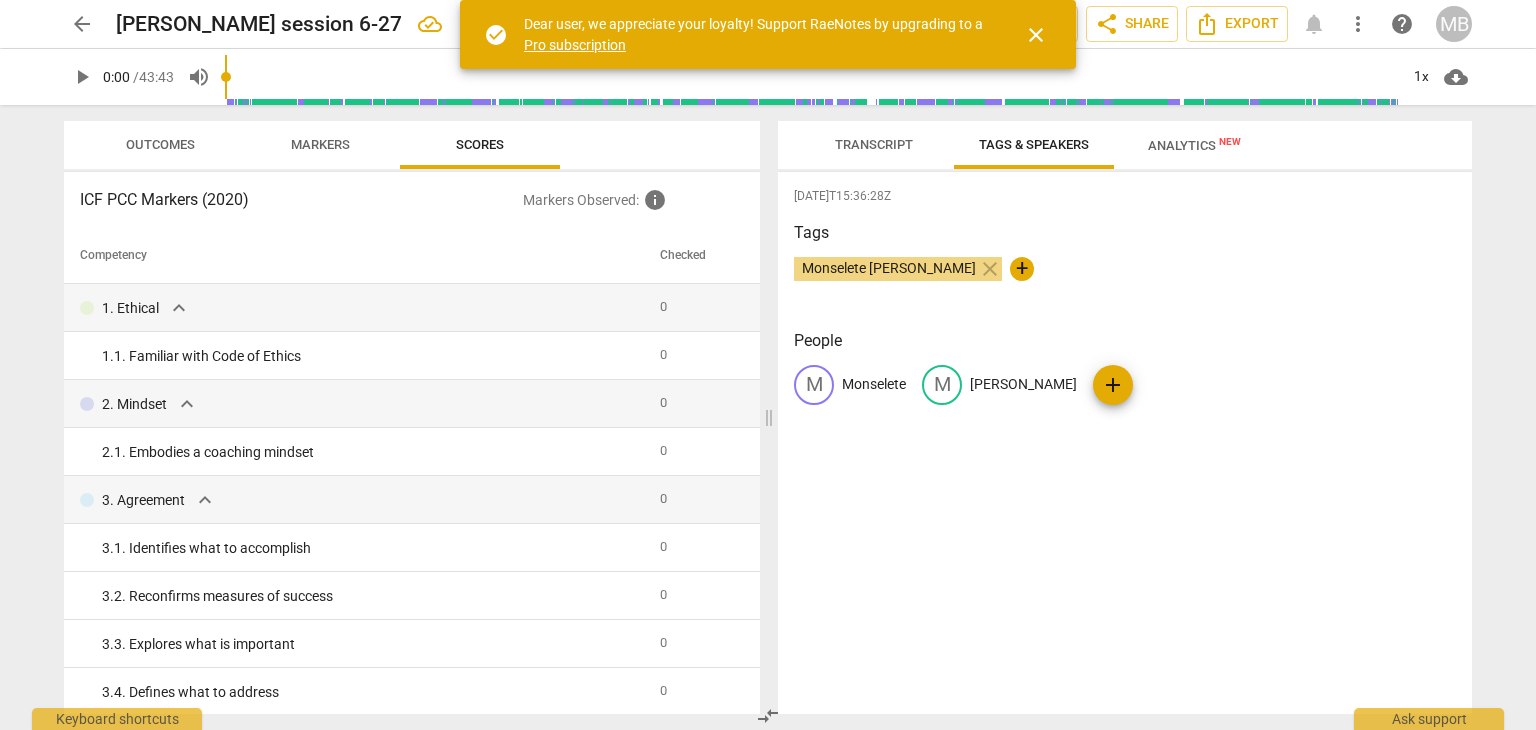 click on "Markers" at bounding box center [320, 144] 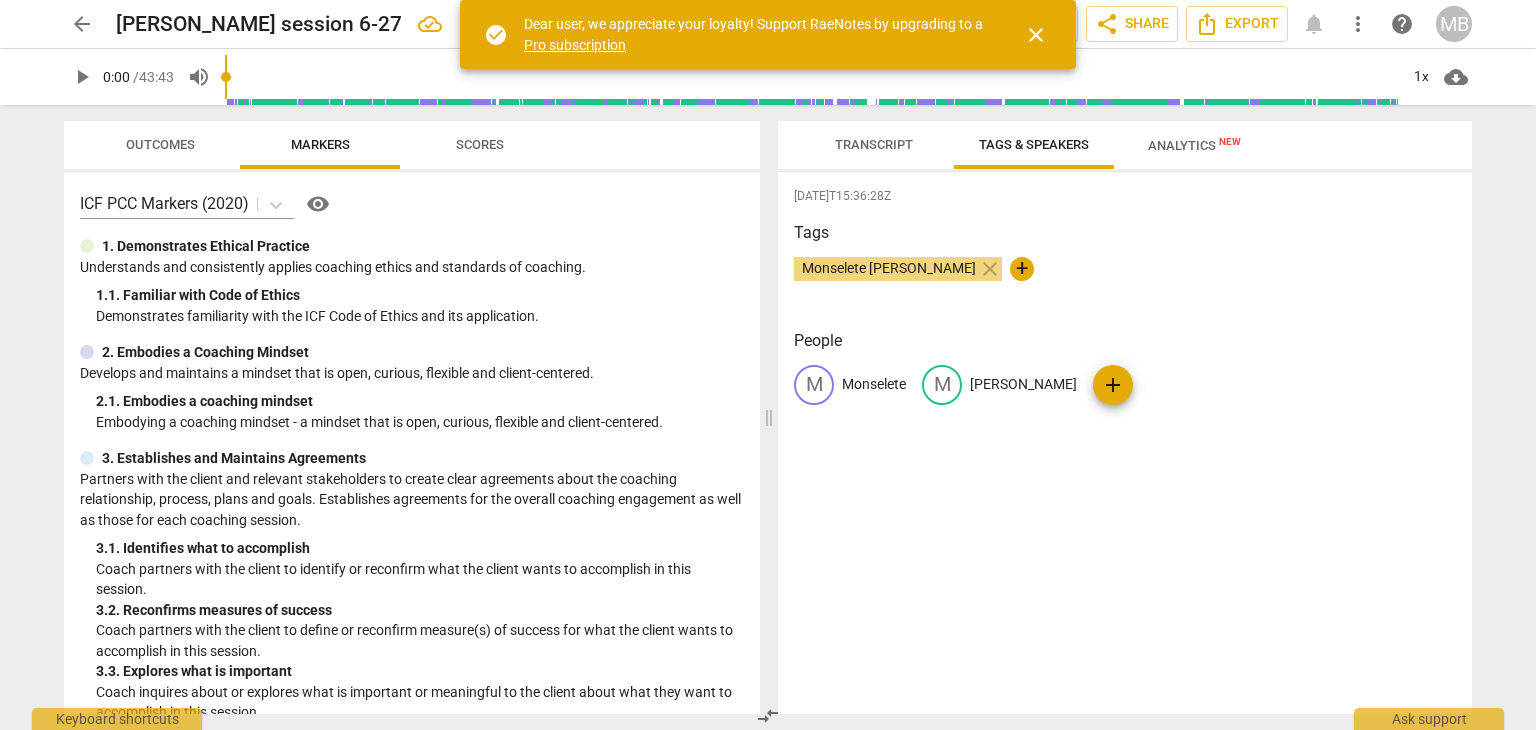 click on "Scores" at bounding box center (480, 144) 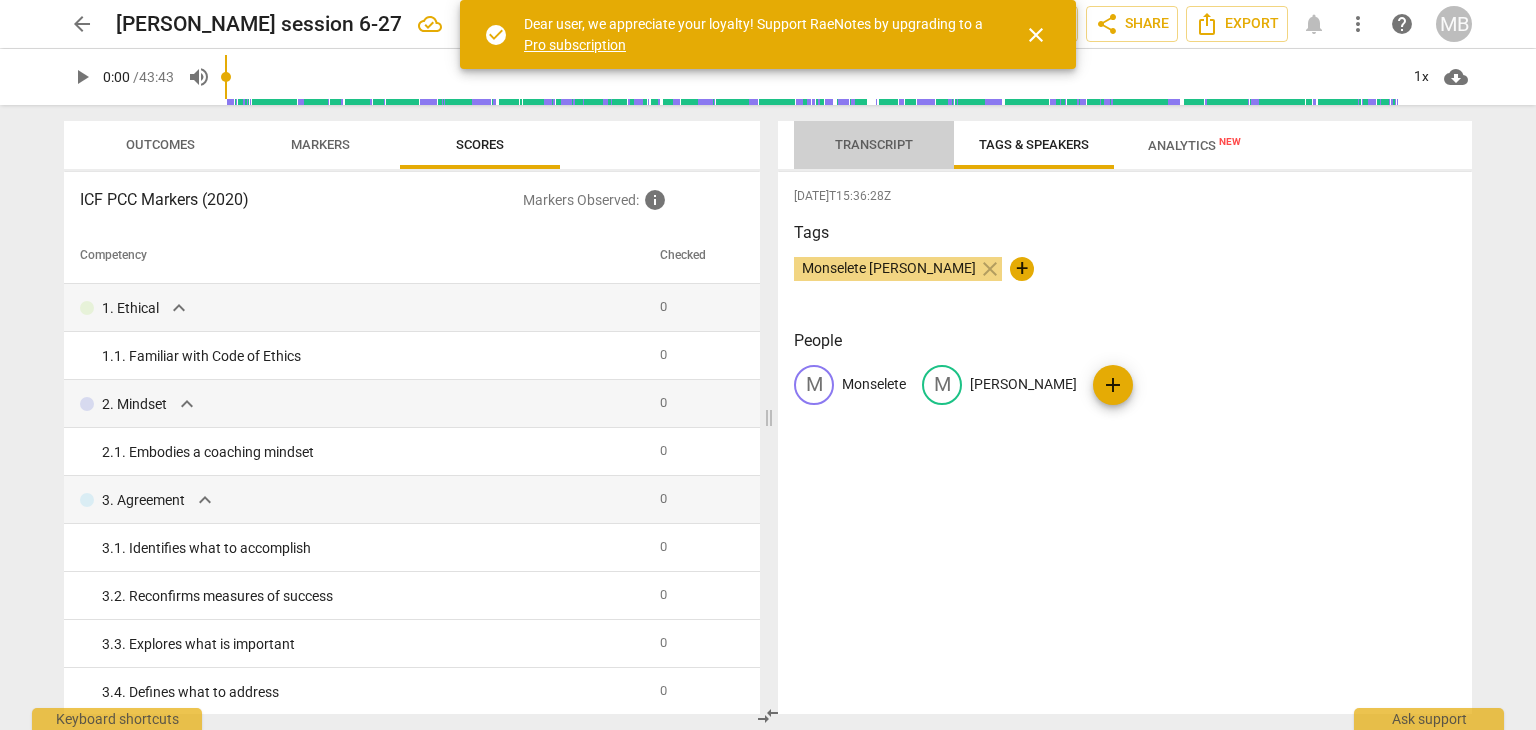 click on "Transcript" at bounding box center [874, 144] 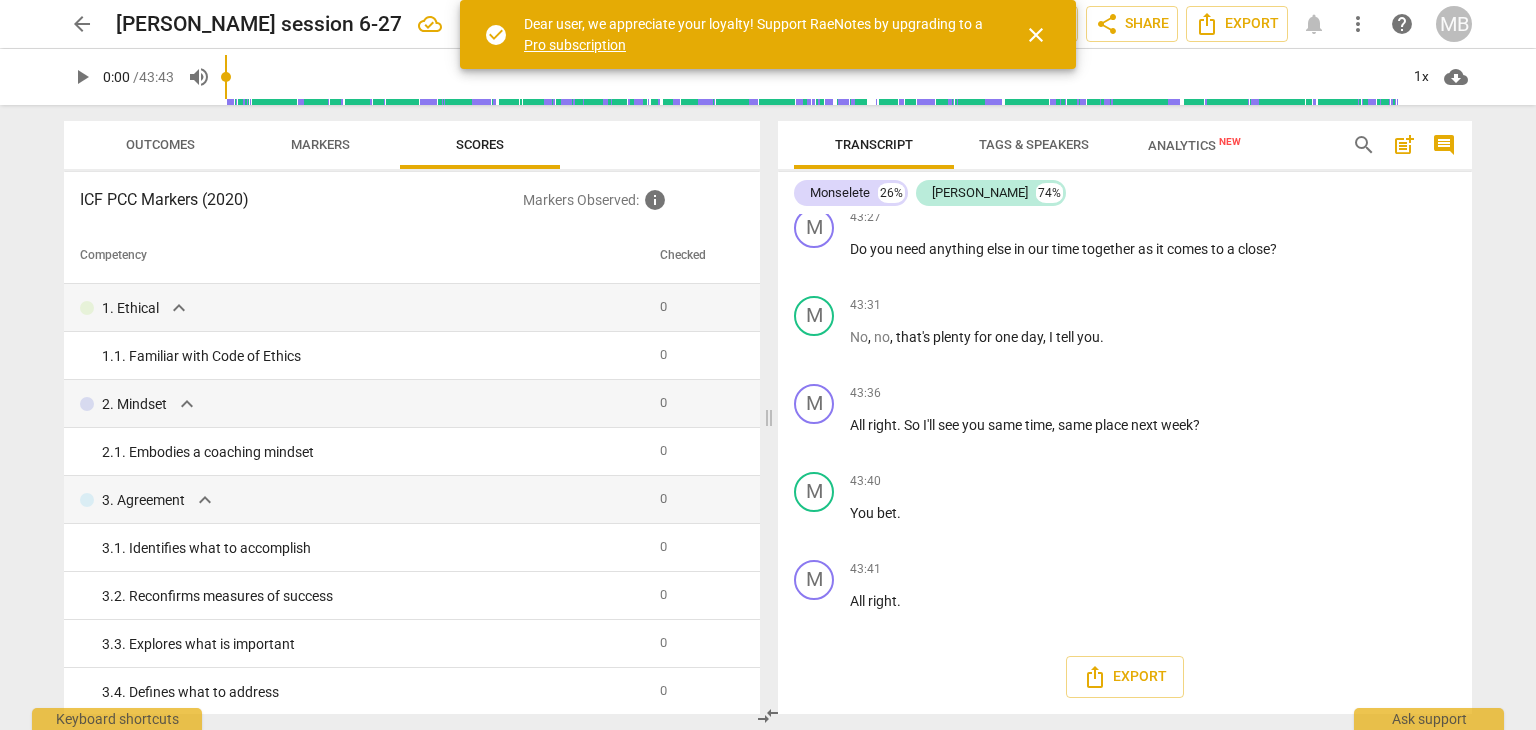 click on "Analytics   New" at bounding box center [1194, 145] 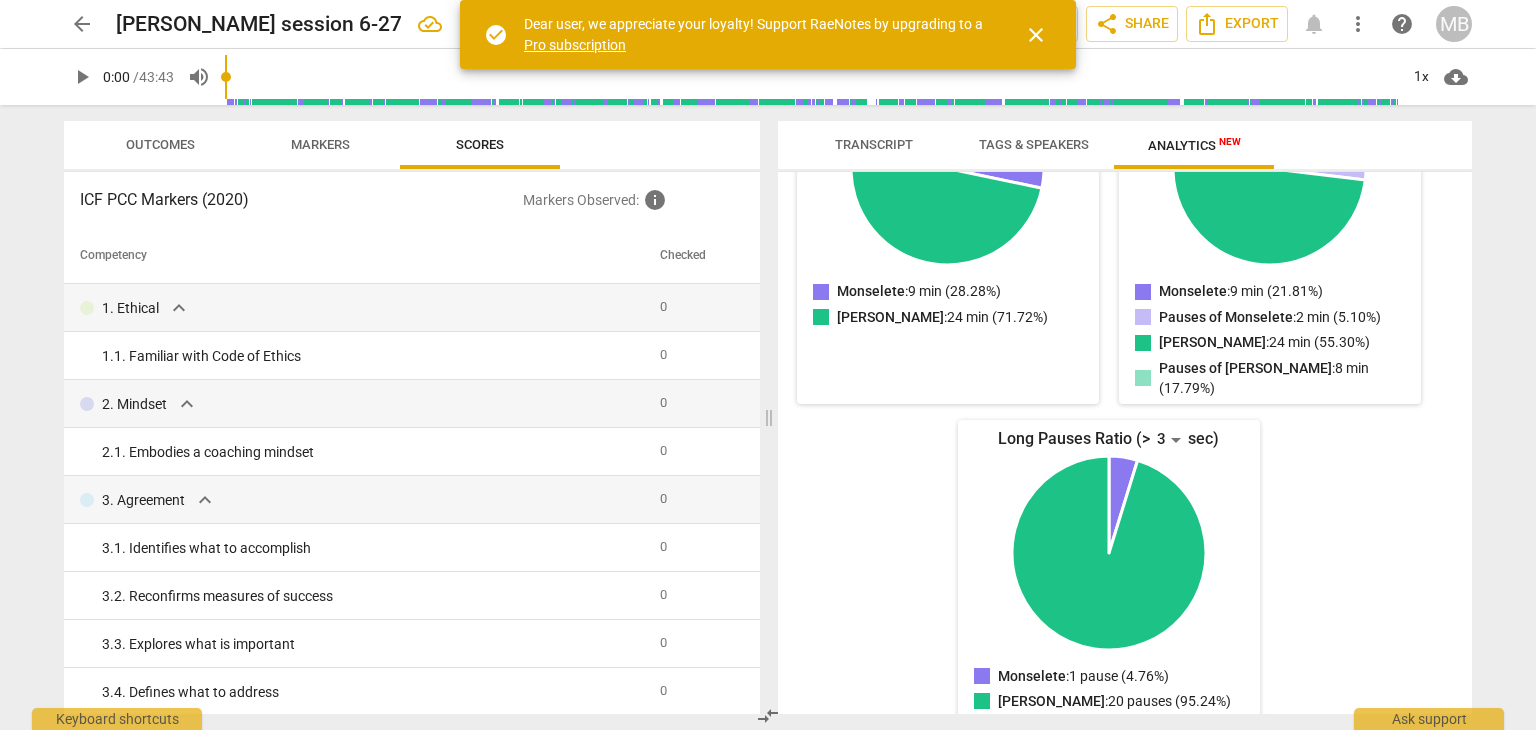 scroll, scrollTop: 0, scrollLeft: 0, axis: both 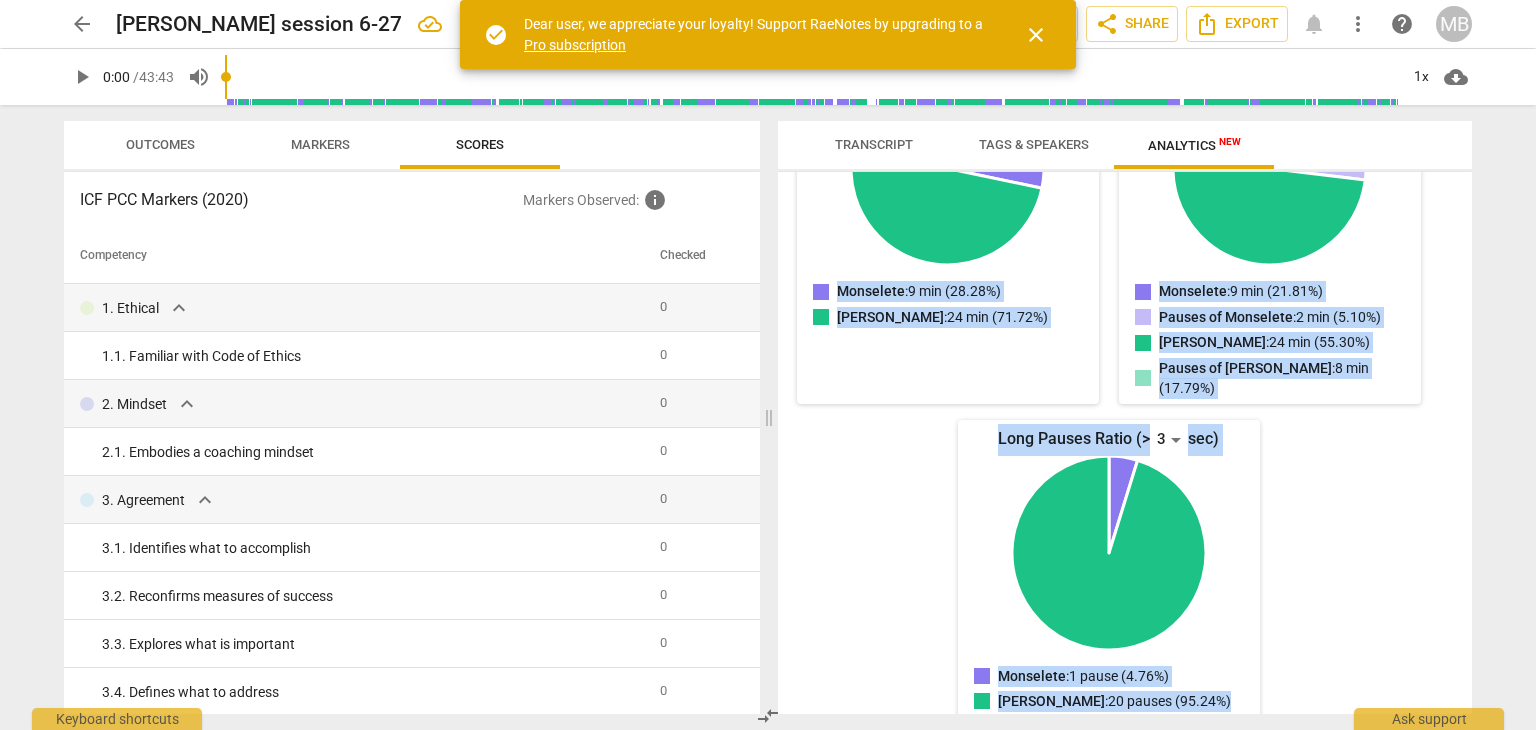 drag, startPoint x: 793, startPoint y: 194, endPoint x: 1250, endPoint y: 664, distance: 655.5524 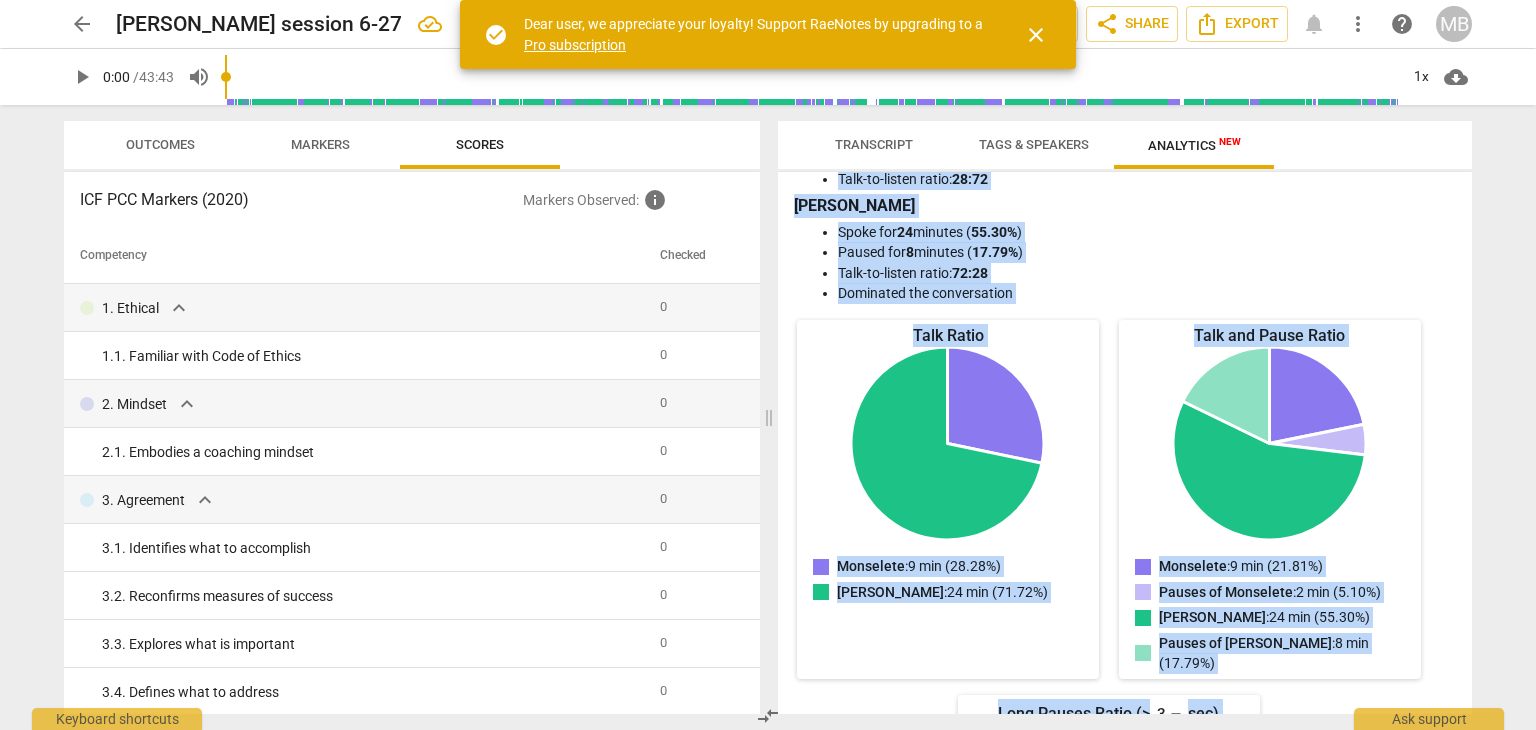 scroll, scrollTop: 0, scrollLeft: 0, axis: both 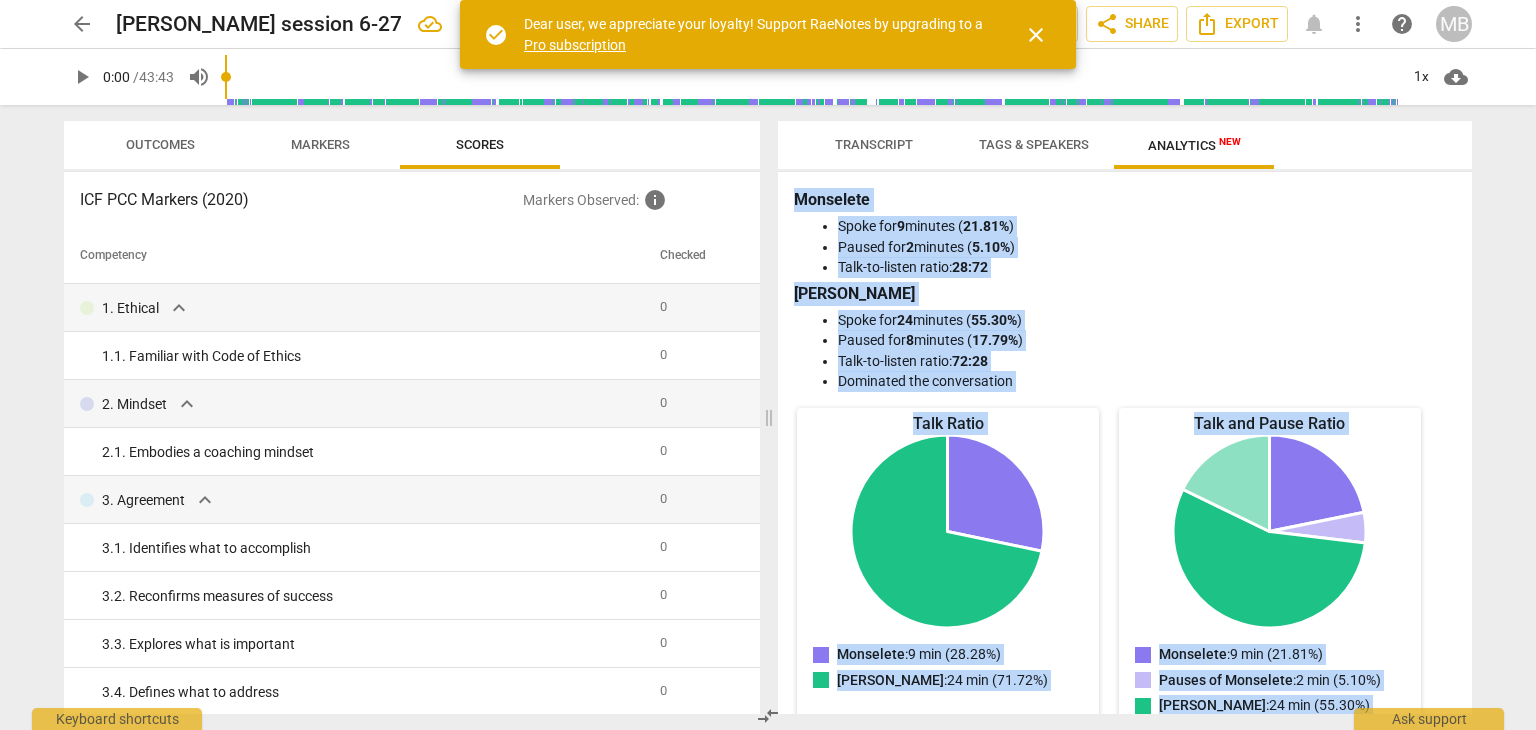 click on "close" at bounding box center [1036, 35] 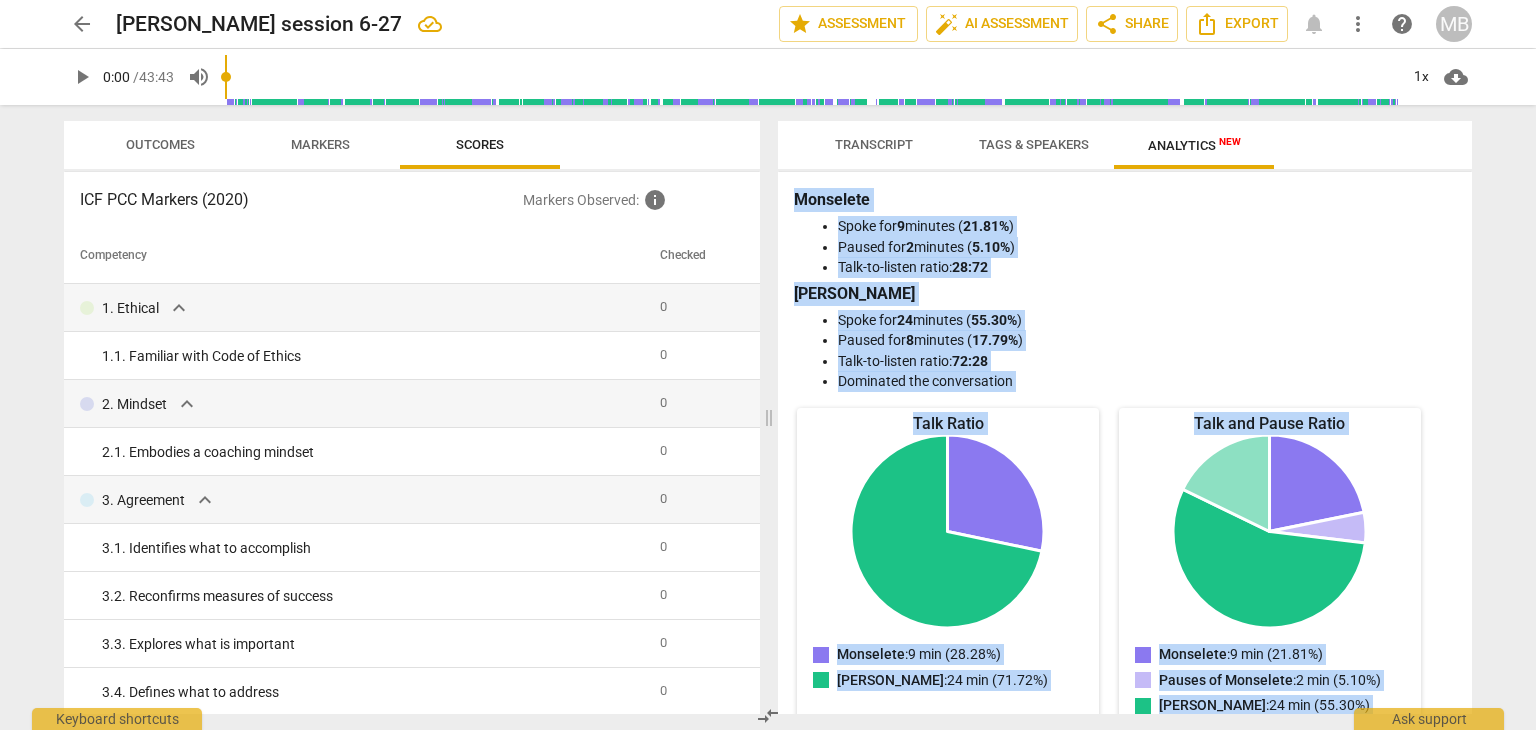 click on "arrow_back" at bounding box center [82, 24] 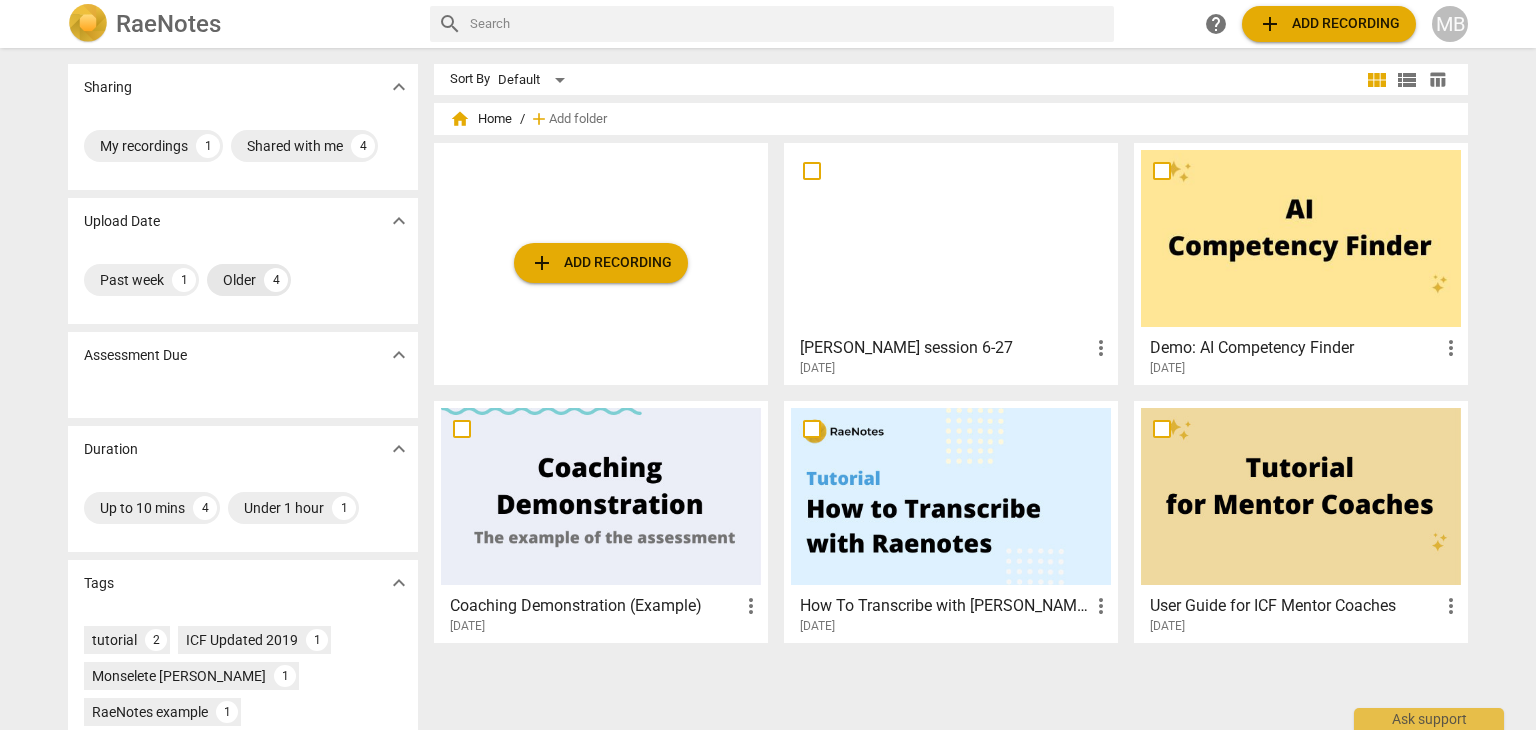 click on "4" at bounding box center (276, 280) 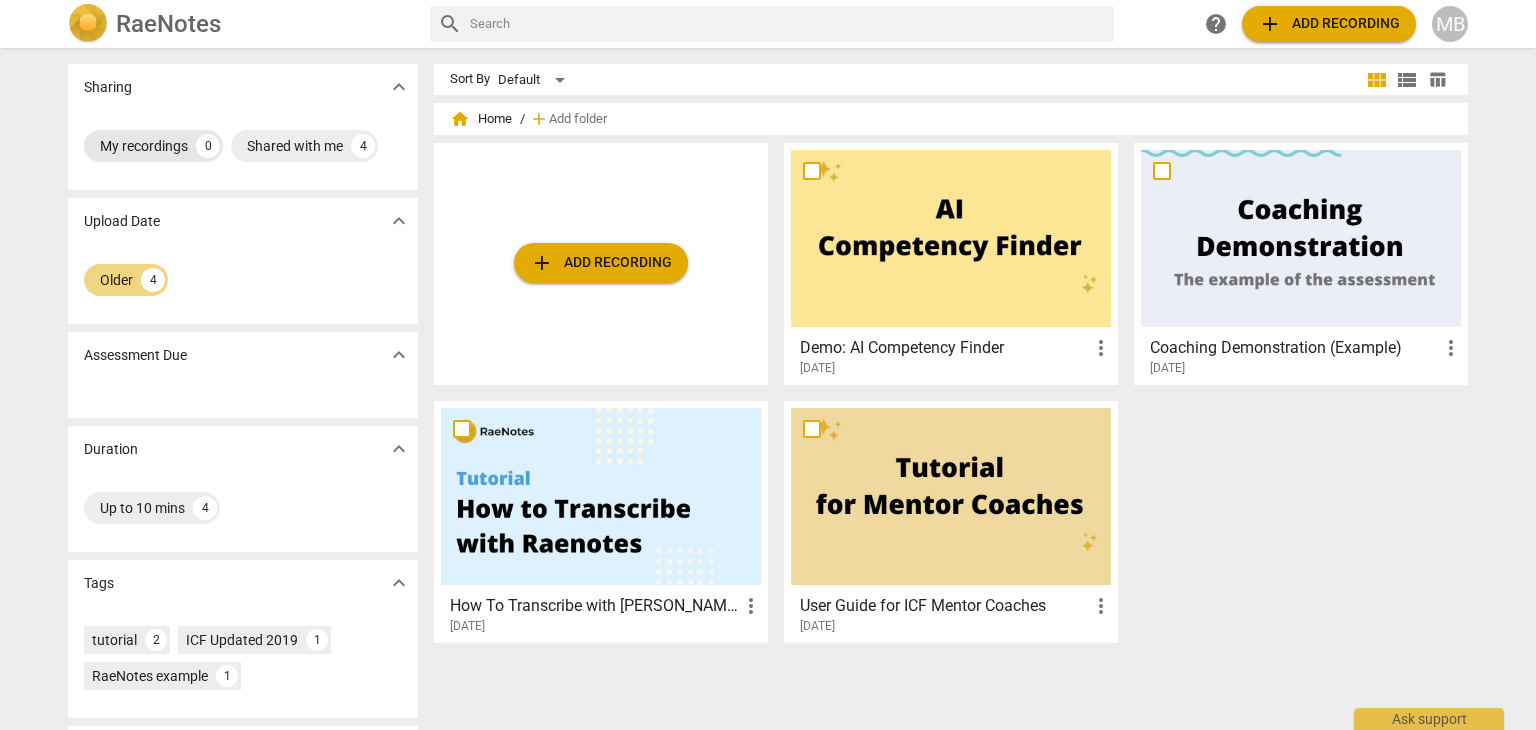 click on "My recordings" at bounding box center [144, 146] 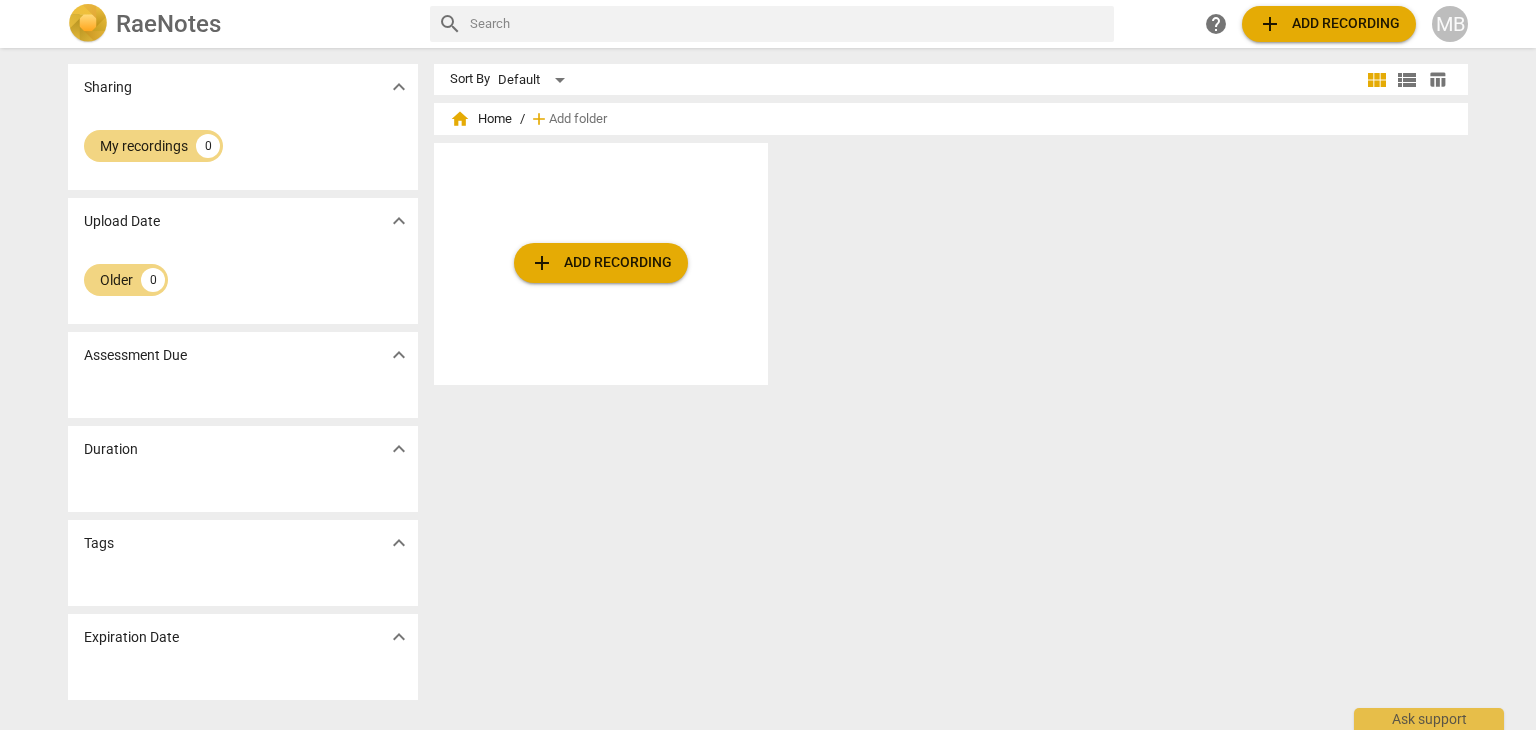click on "MB" at bounding box center (1450, 24) 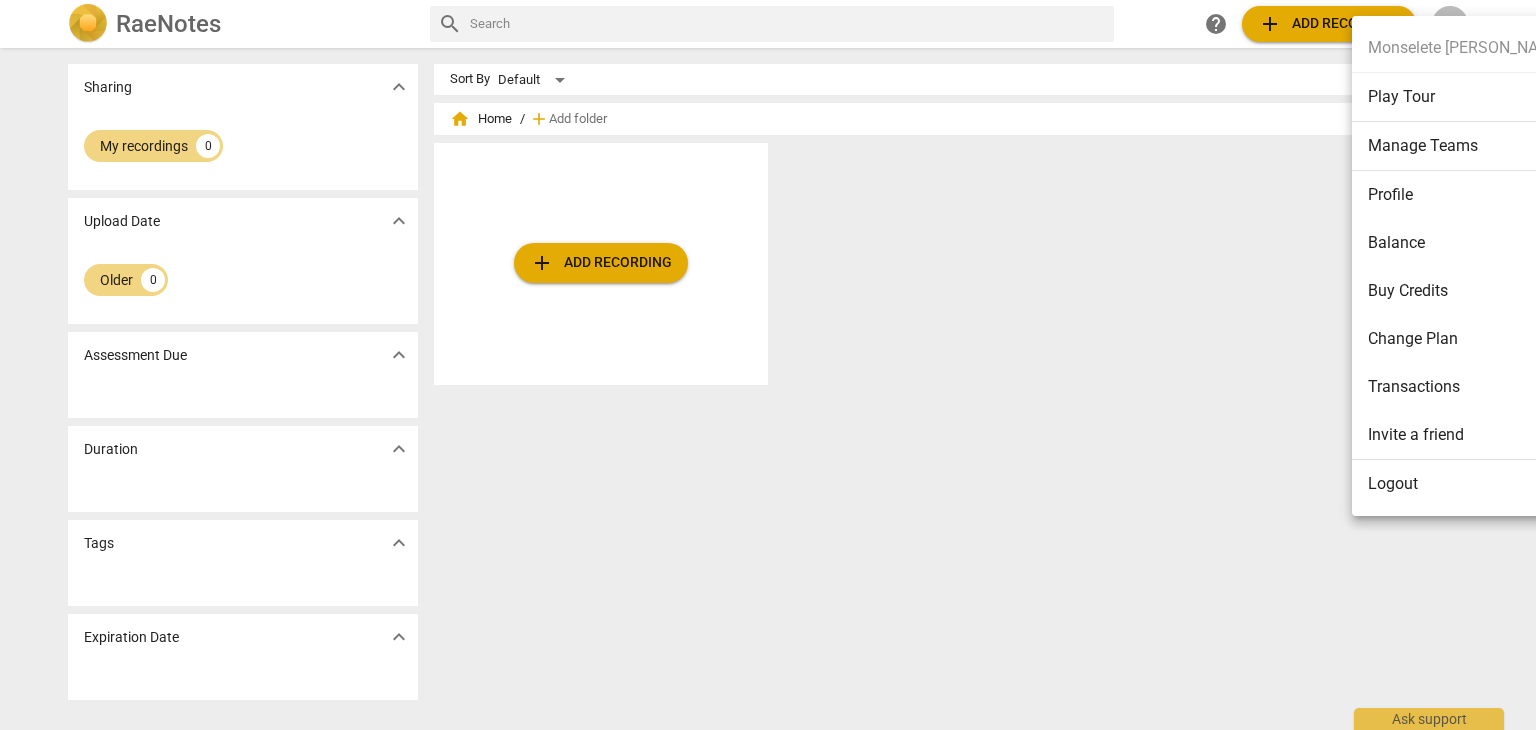 click at bounding box center [768, 365] 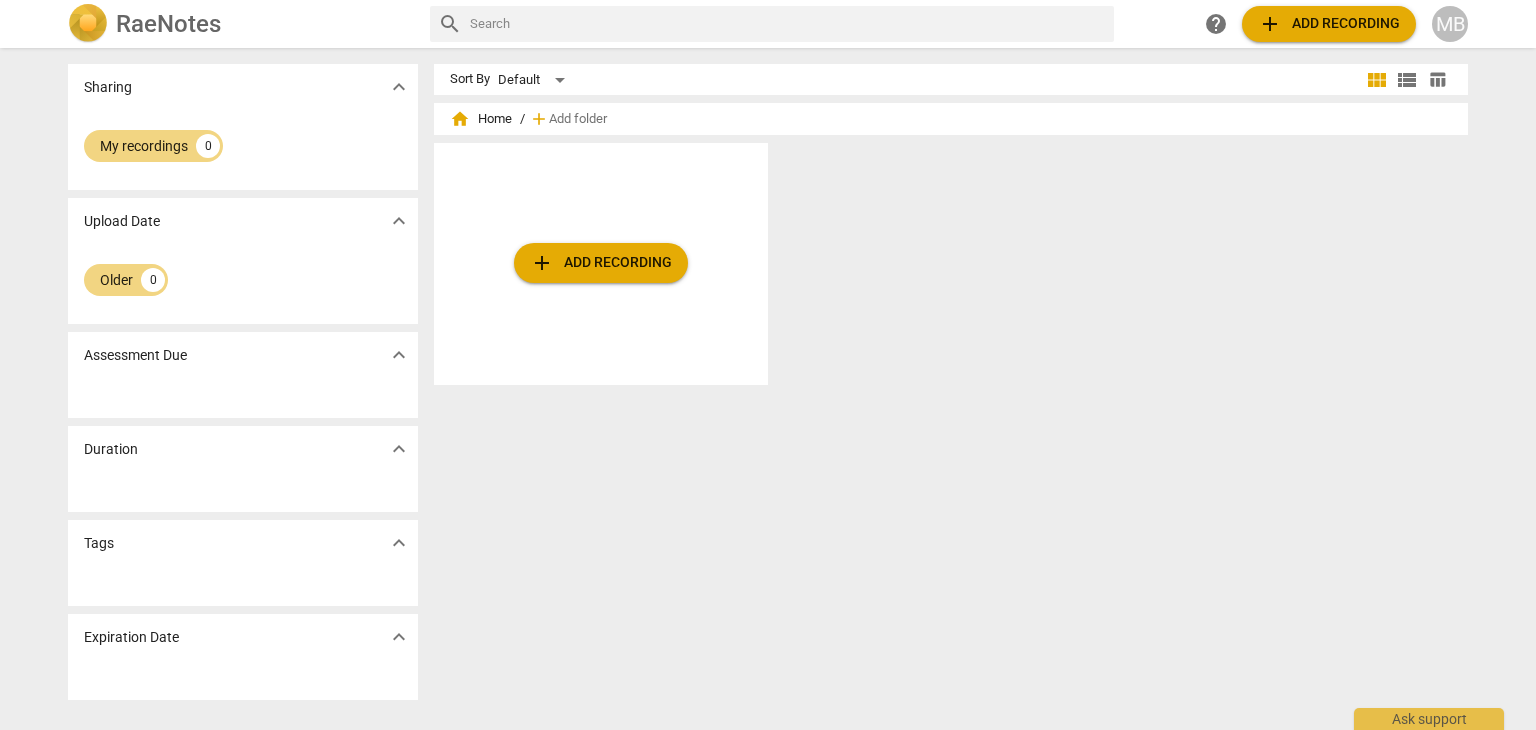click on "home Home" at bounding box center [481, 119] 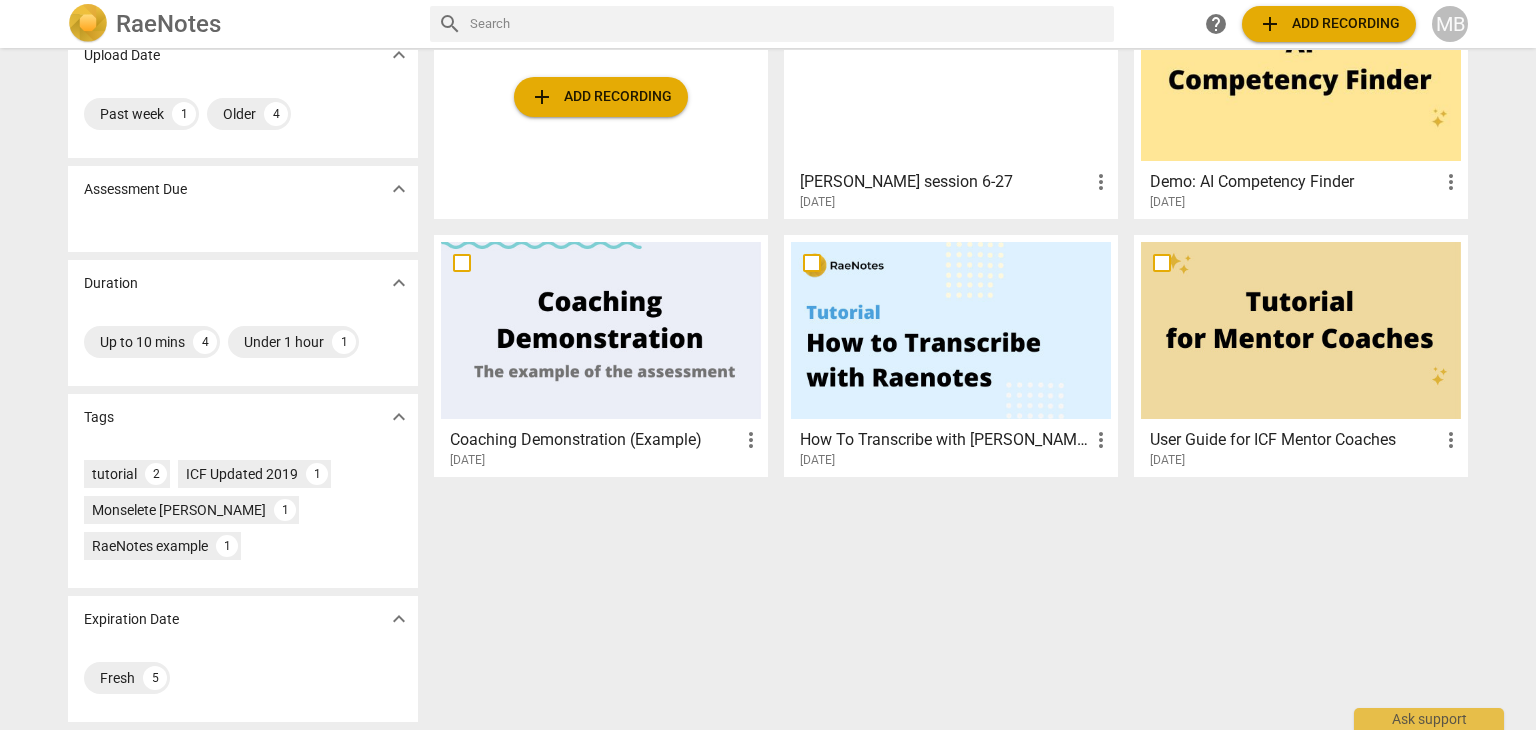 scroll, scrollTop: 0, scrollLeft: 0, axis: both 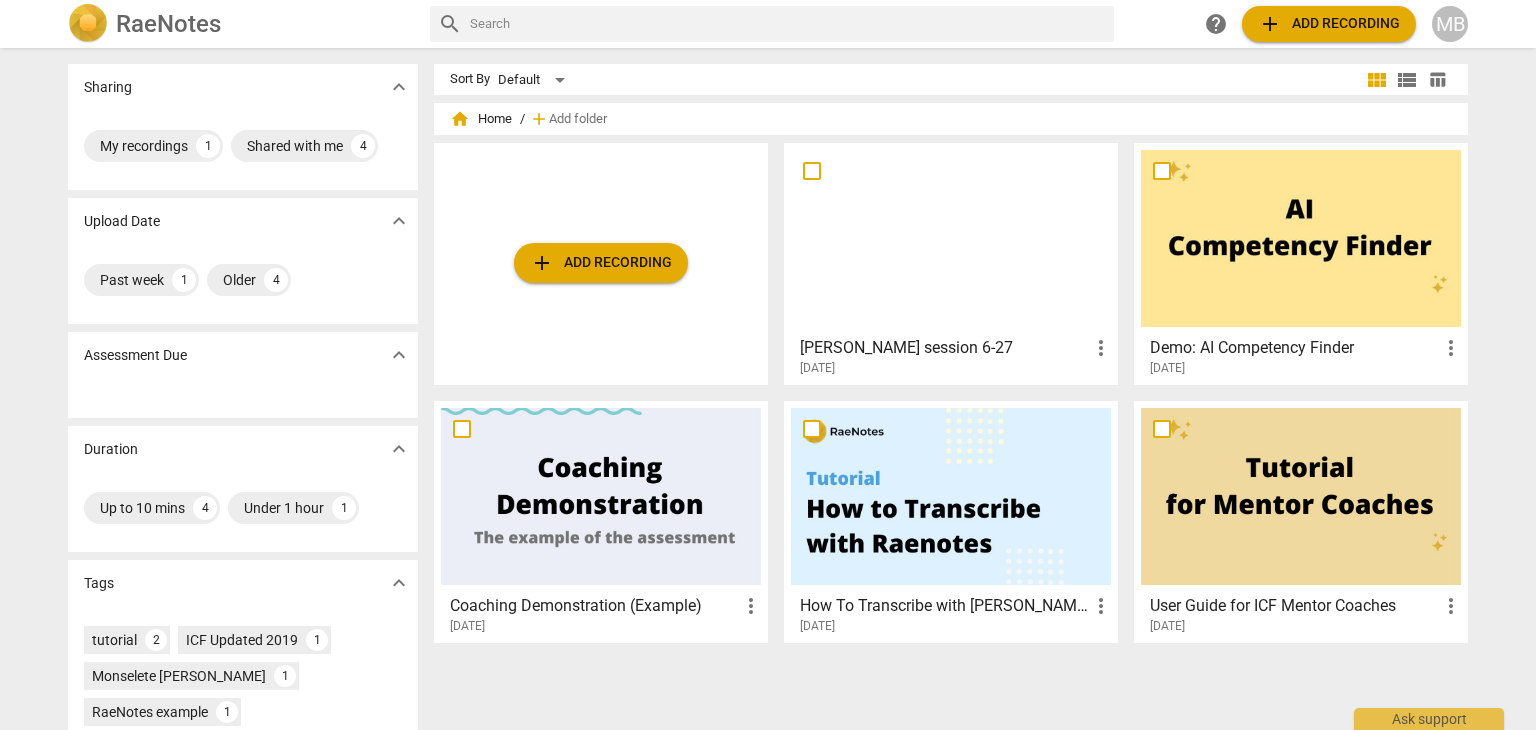 click at bounding box center [951, 238] 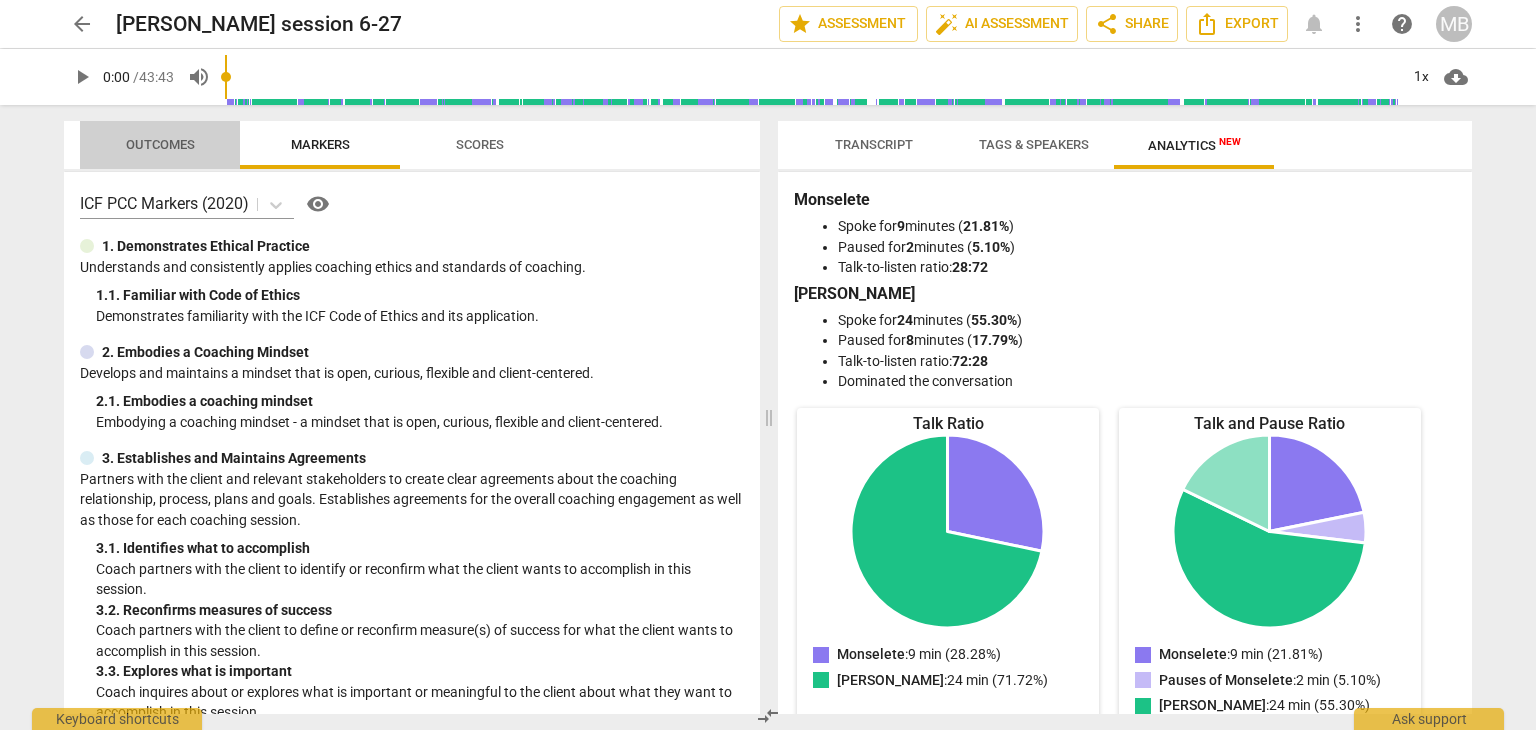click on "Outcomes" at bounding box center (160, 144) 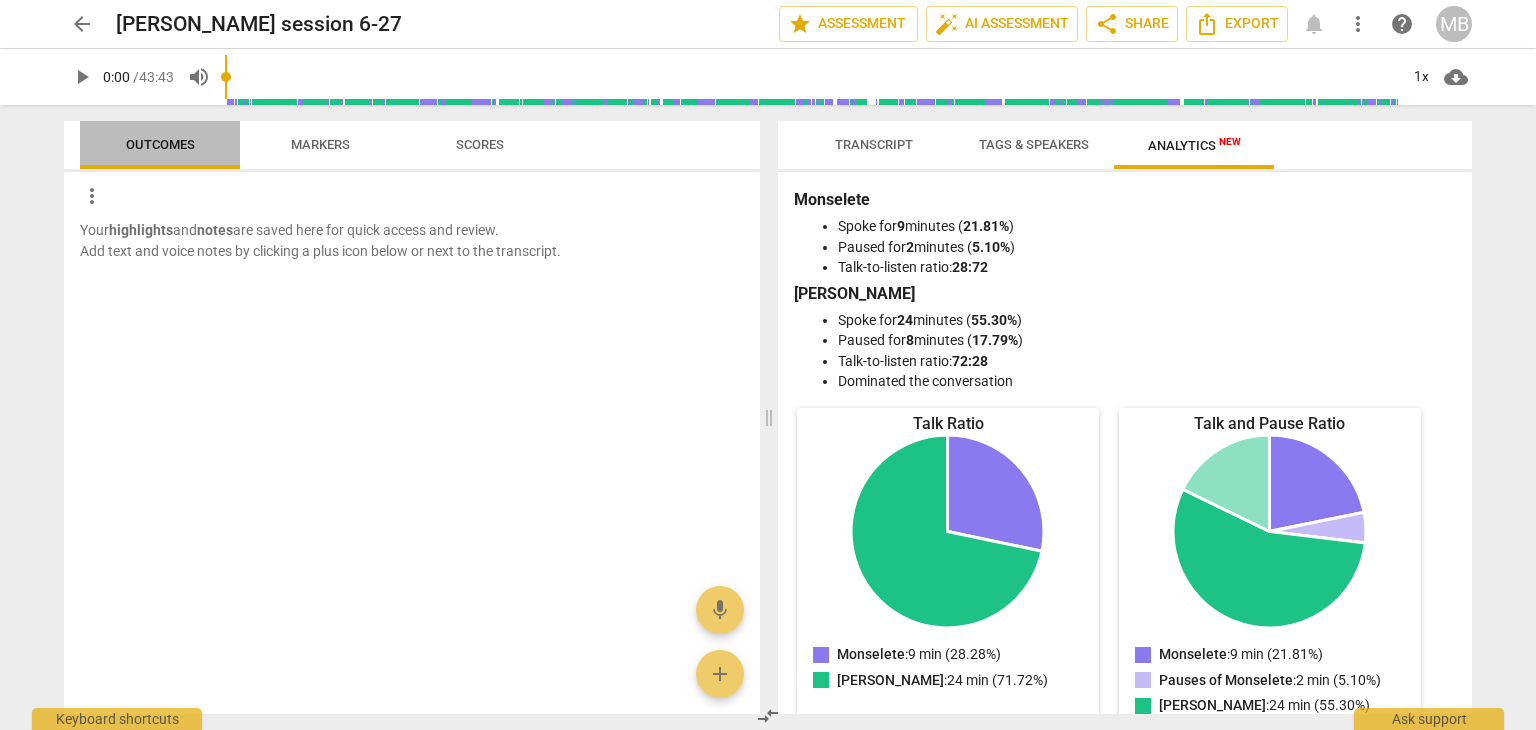 click on "Outcomes" at bounding box center (160, 144) 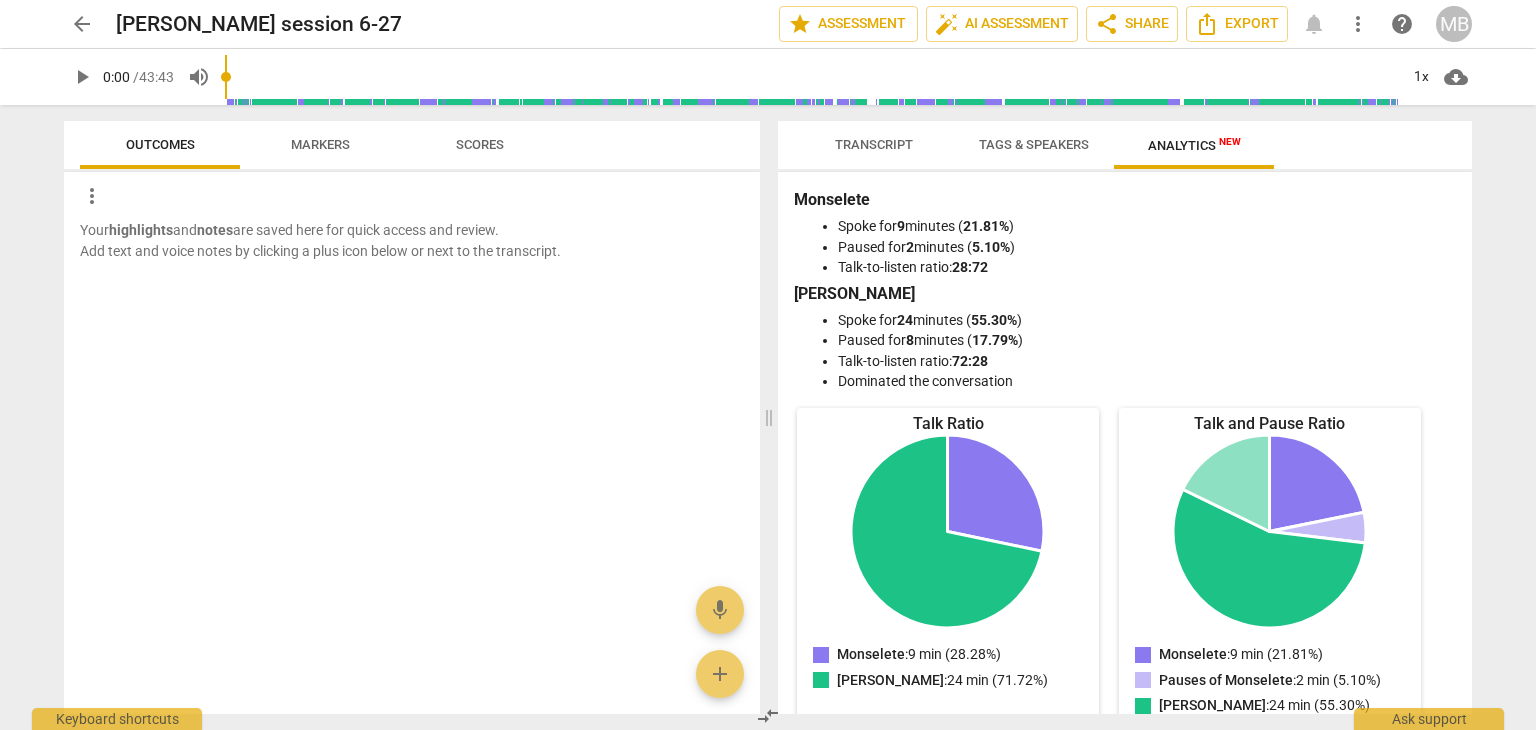 click on "Transcript" at bounding box center (874, 144) 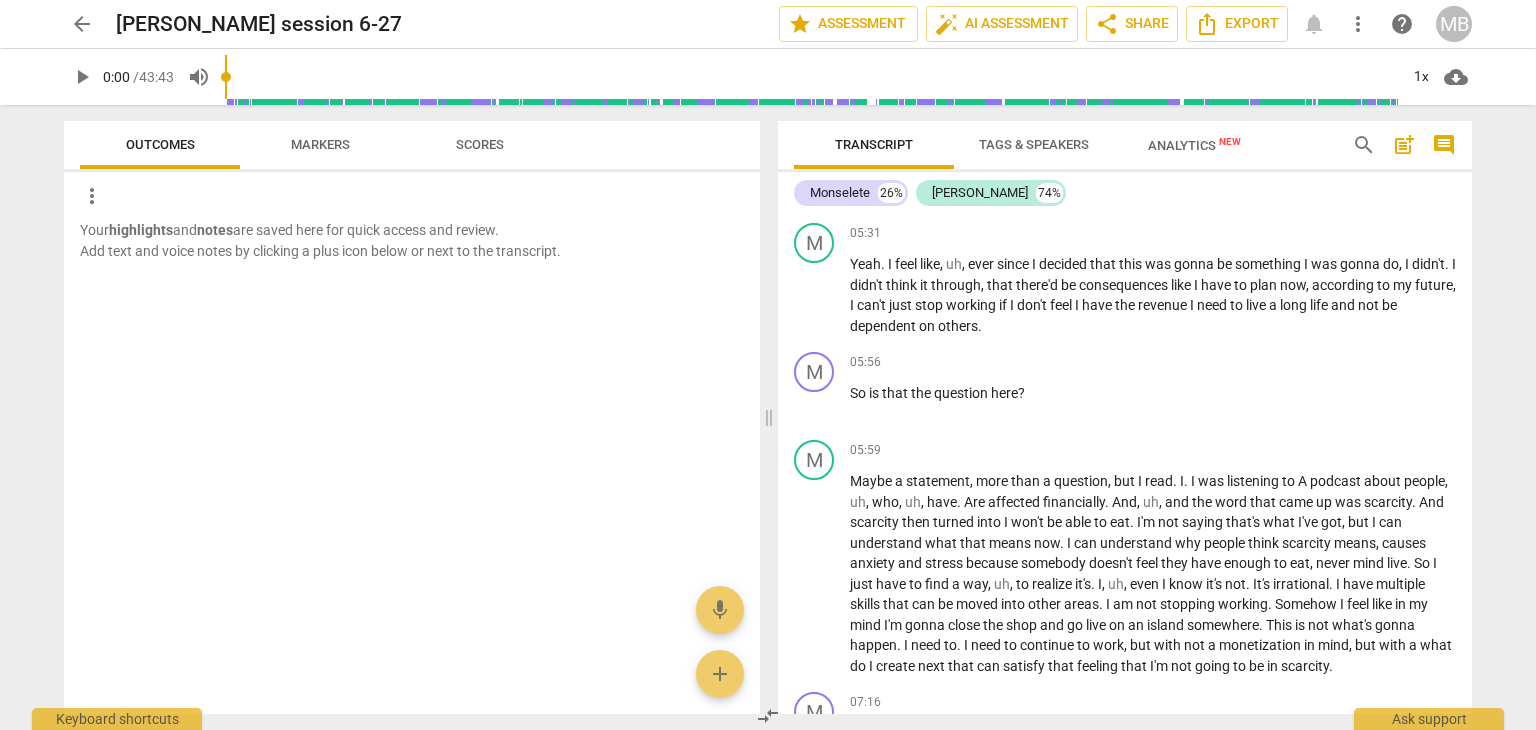 scroll, scrollTop: 2400, scrollLeft: 0, axis: vertical 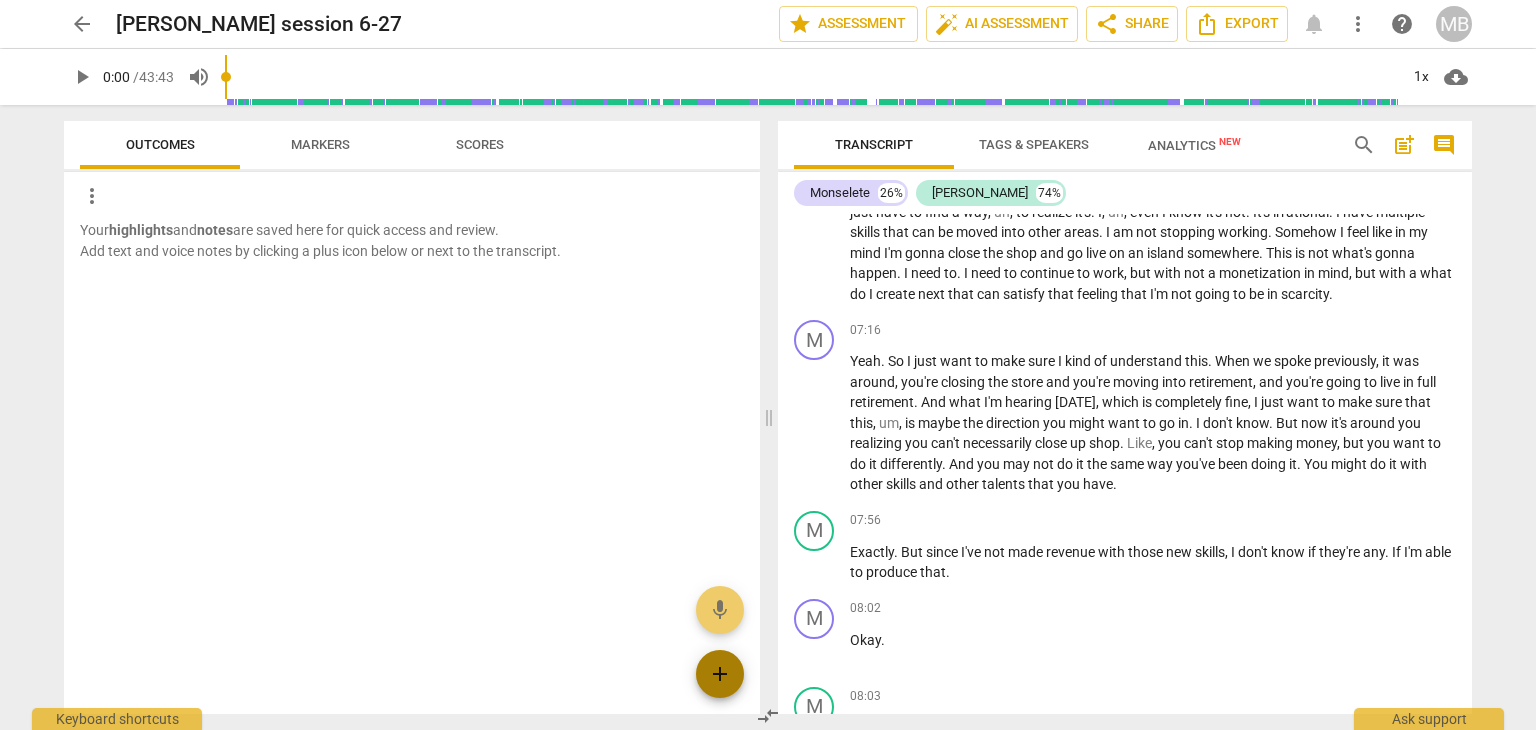 click on "add" at bounding box center [720, 674] 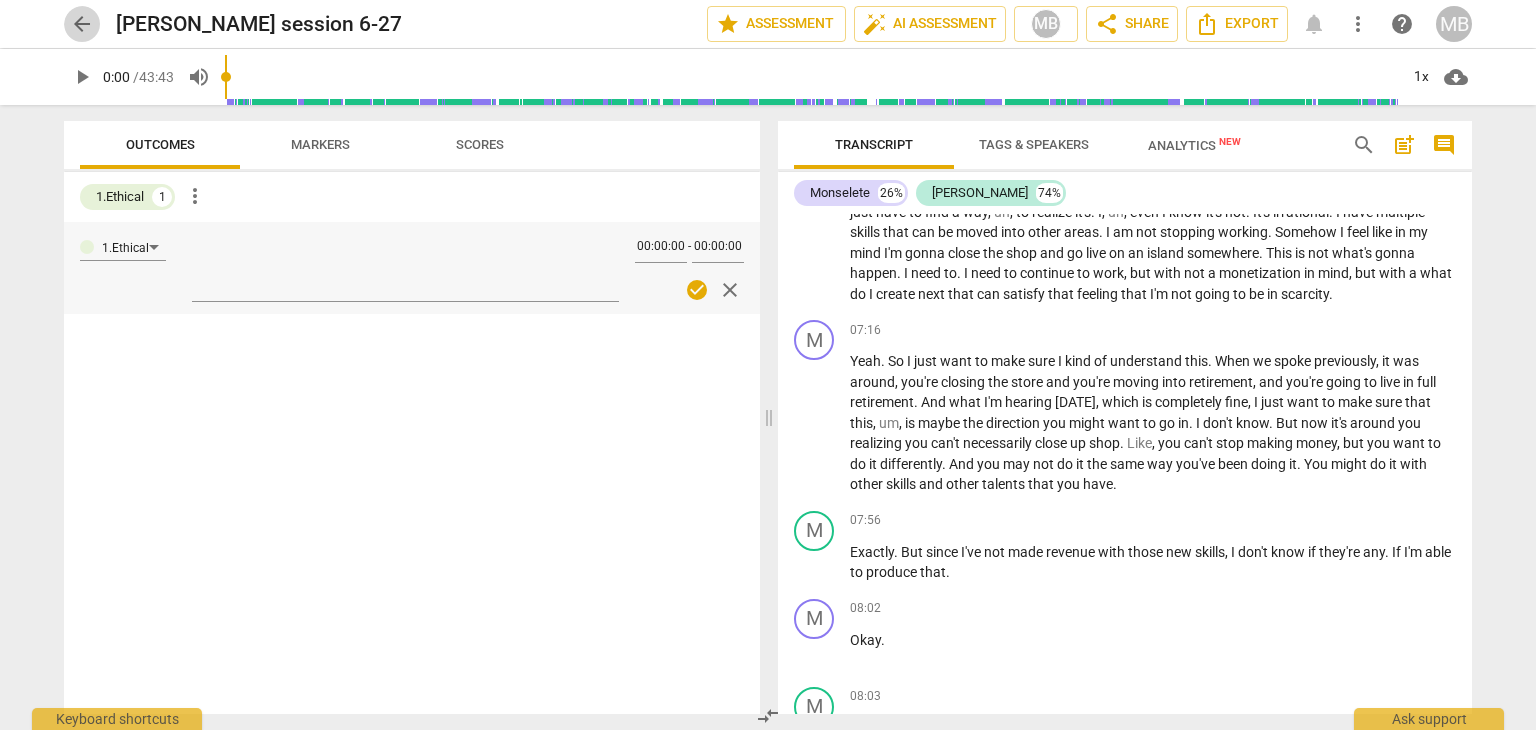 click on "arrow_back" at bounding box center [82, 24] 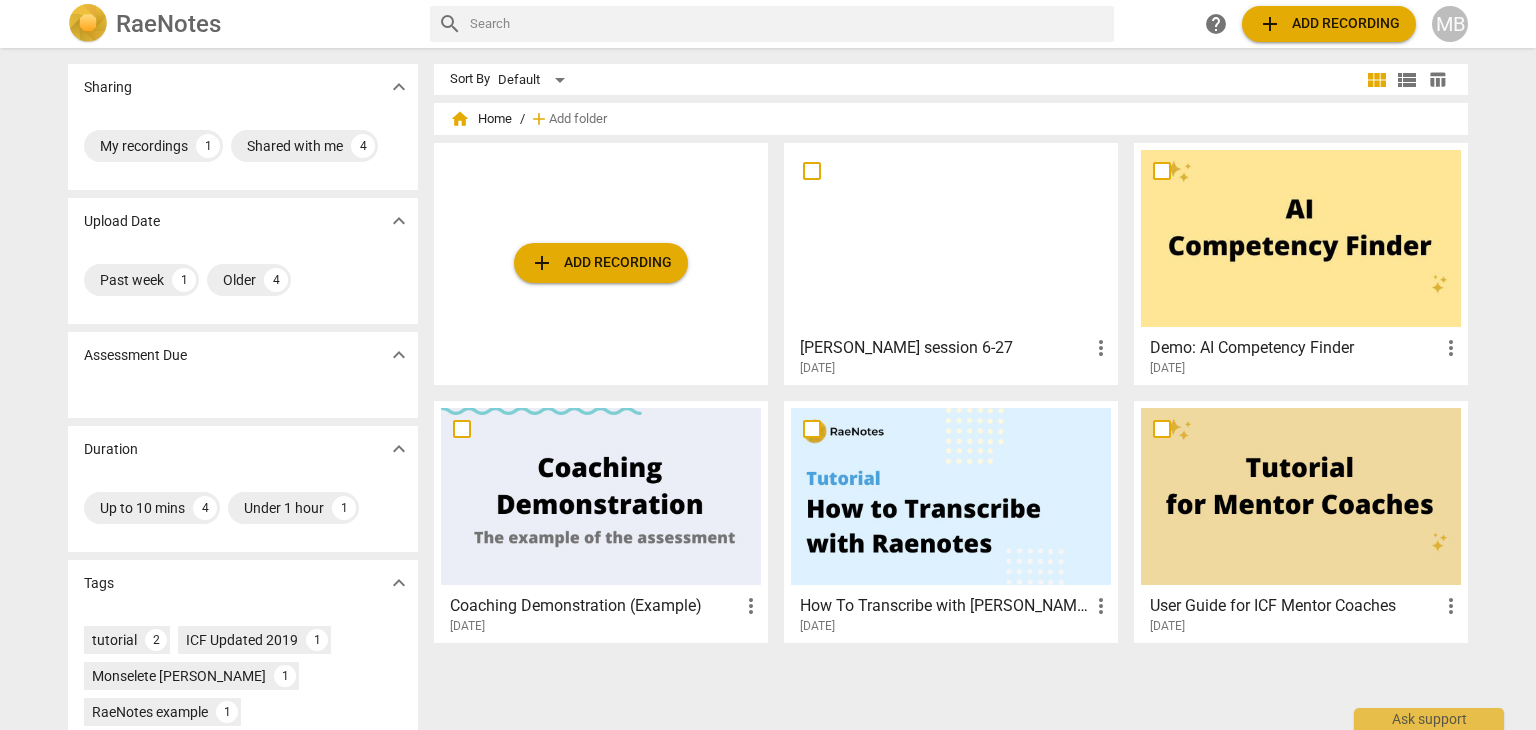 click at bounding box center [951, 238] 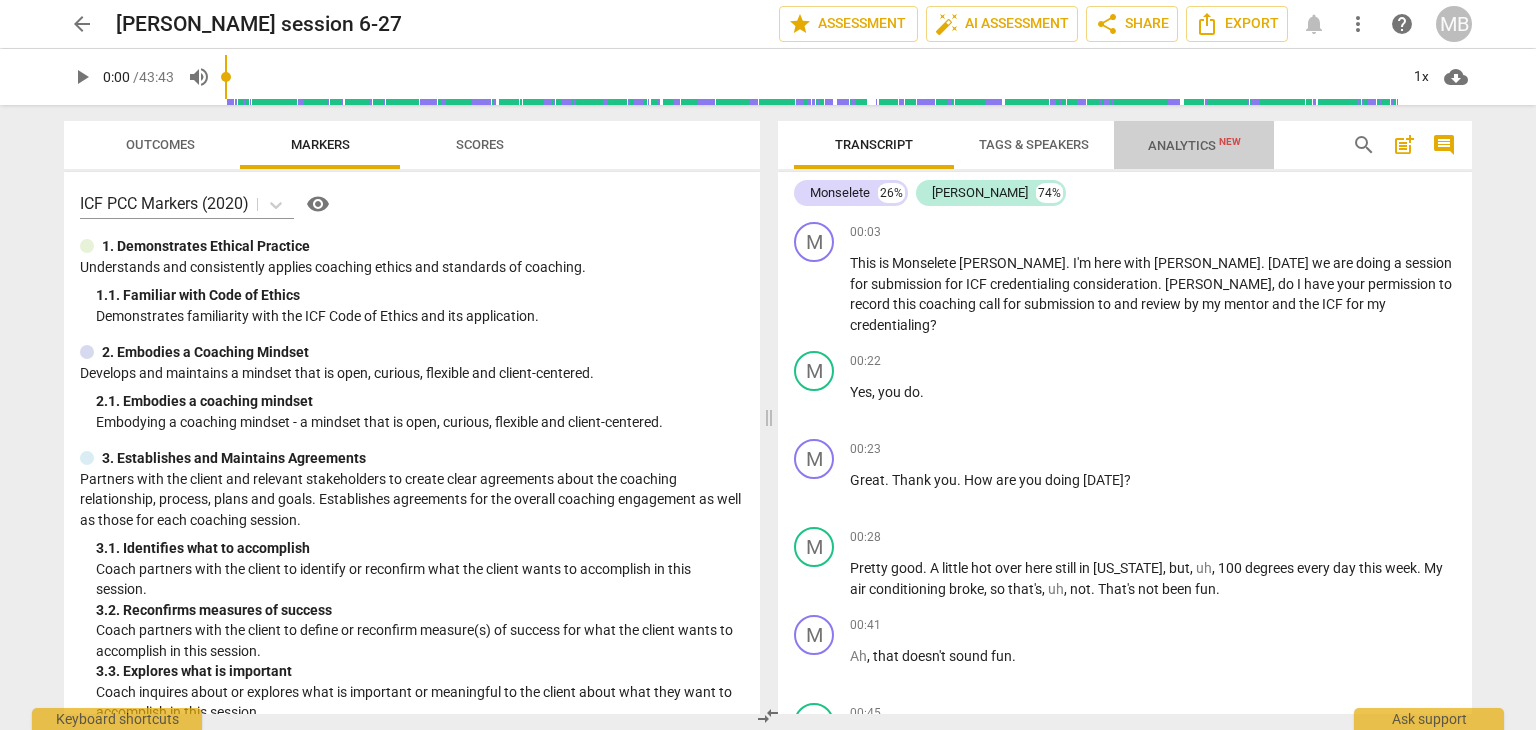 click on "Analytics   New" at bounding box center [1194, 145] 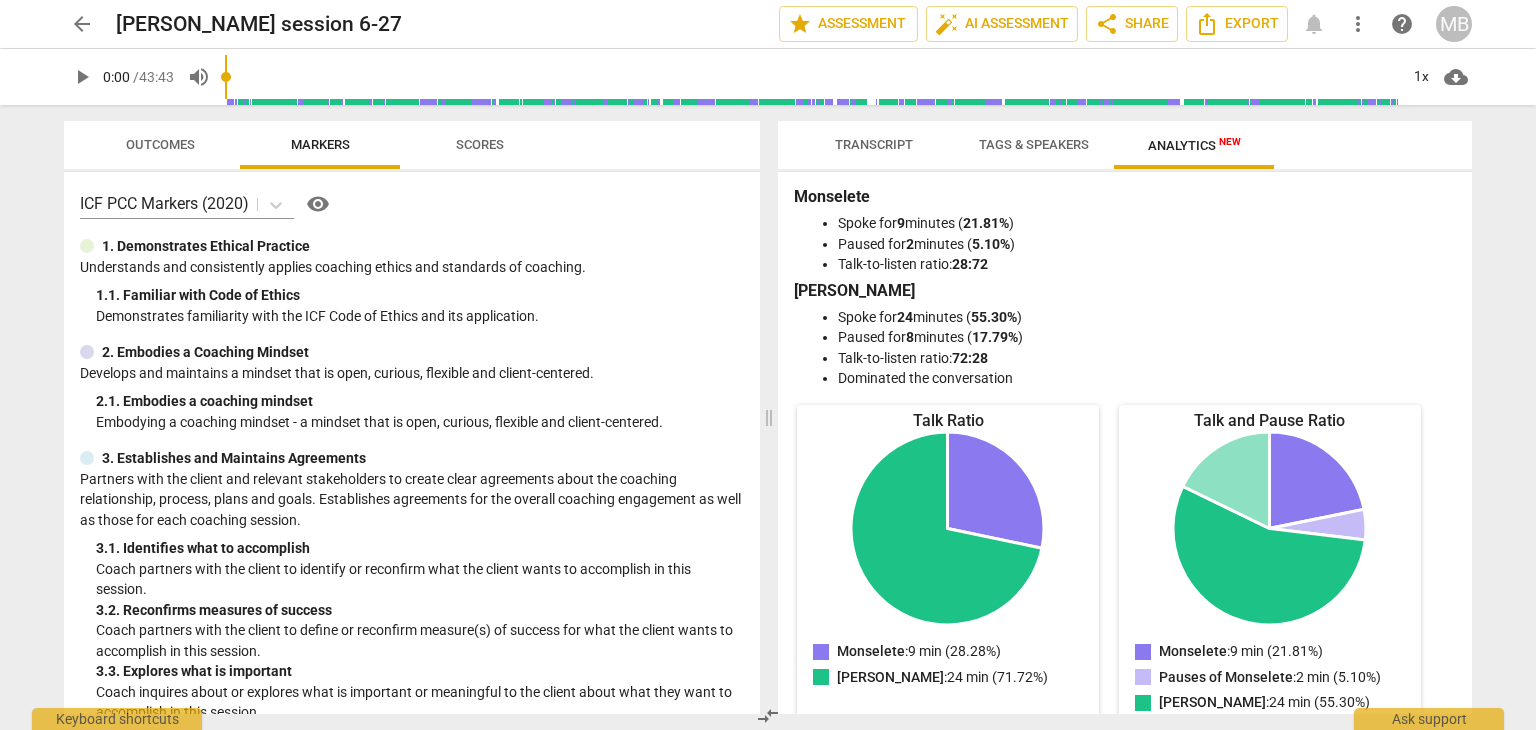 scroll, scrollTop: 0, scrollLeft: 0, axis: both 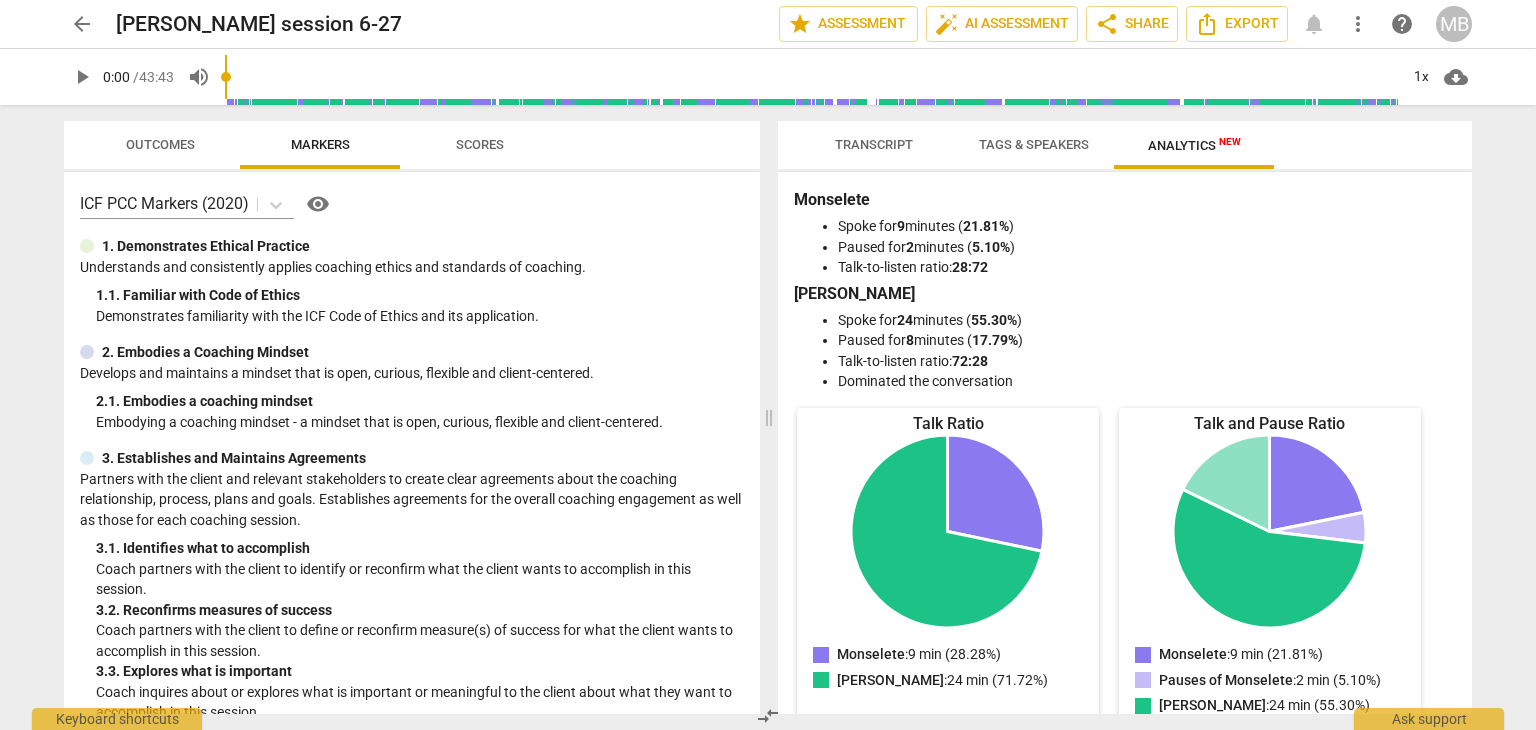 click on "Transcript" at bounding box center [874, 144] 